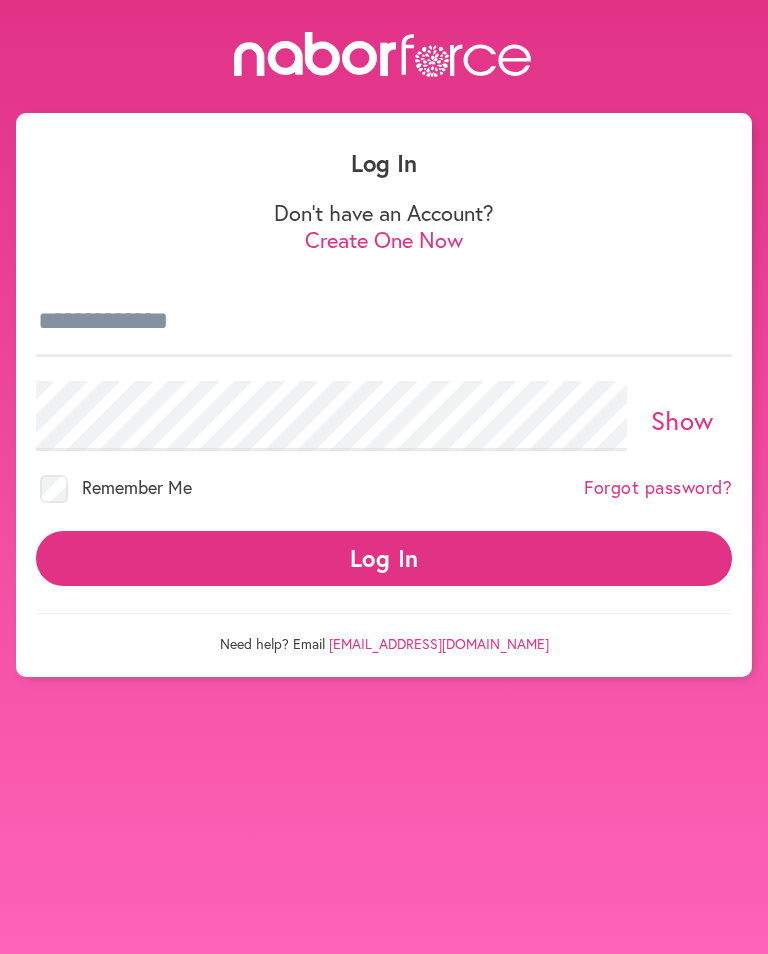 scroll, scrollTop: 0, scrollLeft: 0, axis: both 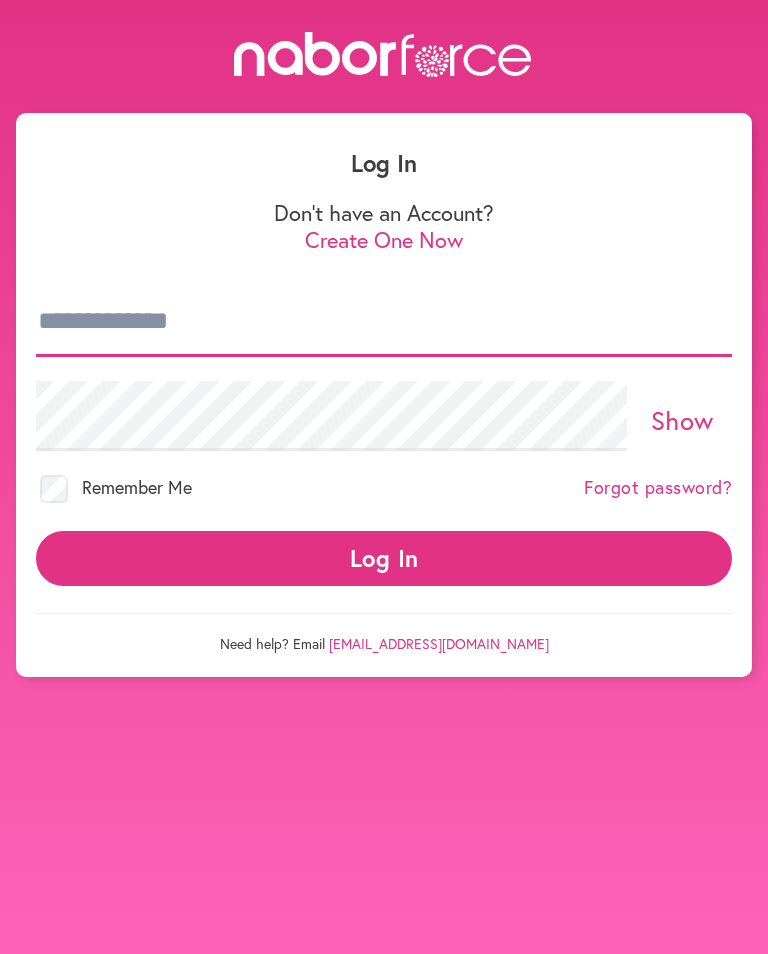 click at bounding box center [384, 322] 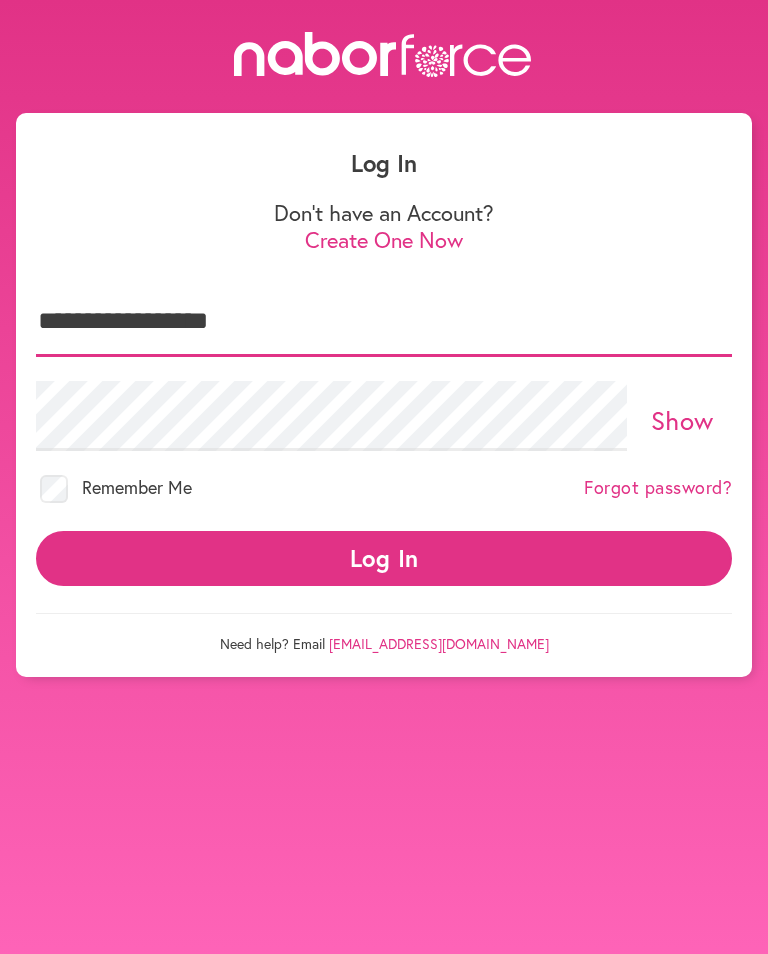 type on "**********" 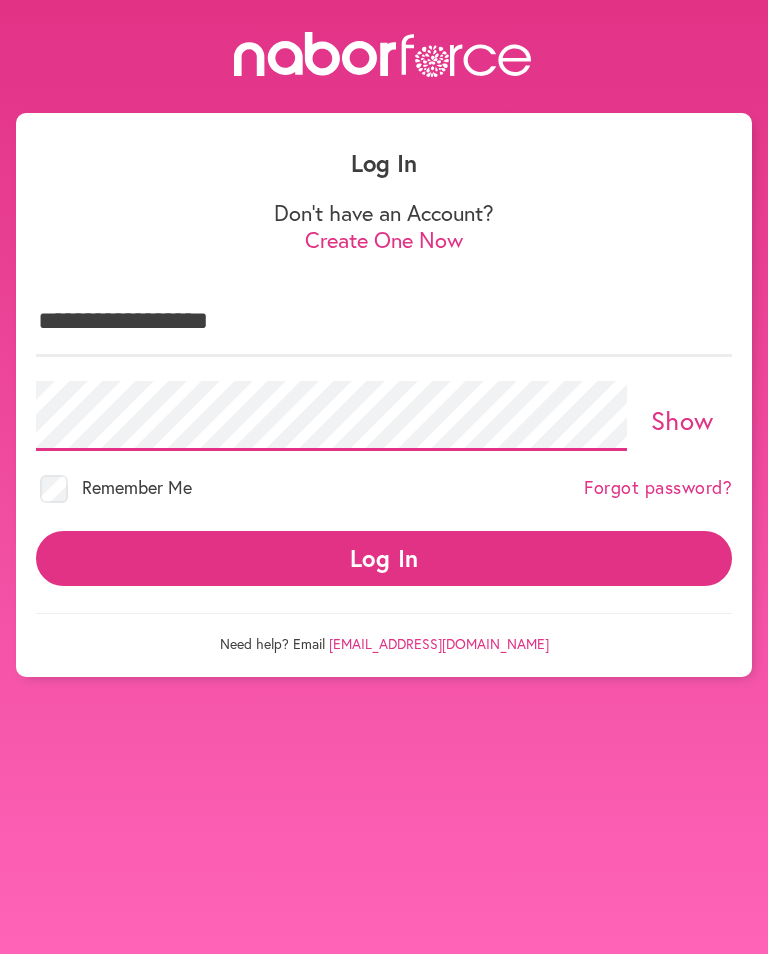 scroll, scrollTop: 0, scrollLeft: 0, axis: both 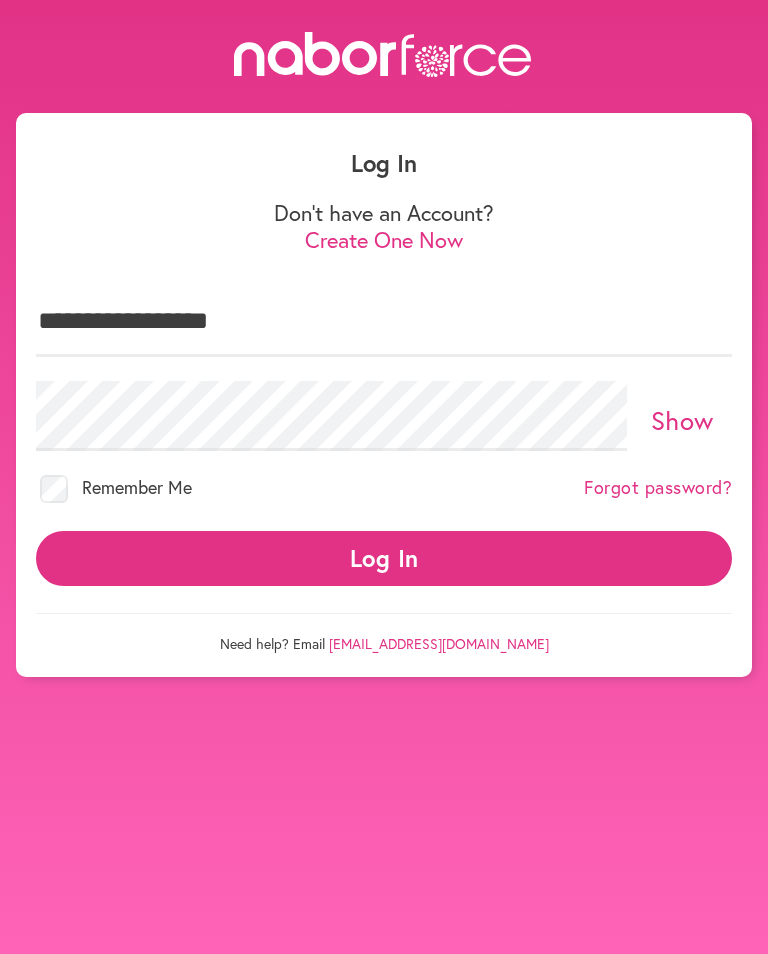 click on "Show" at bounding box center [682, 420] 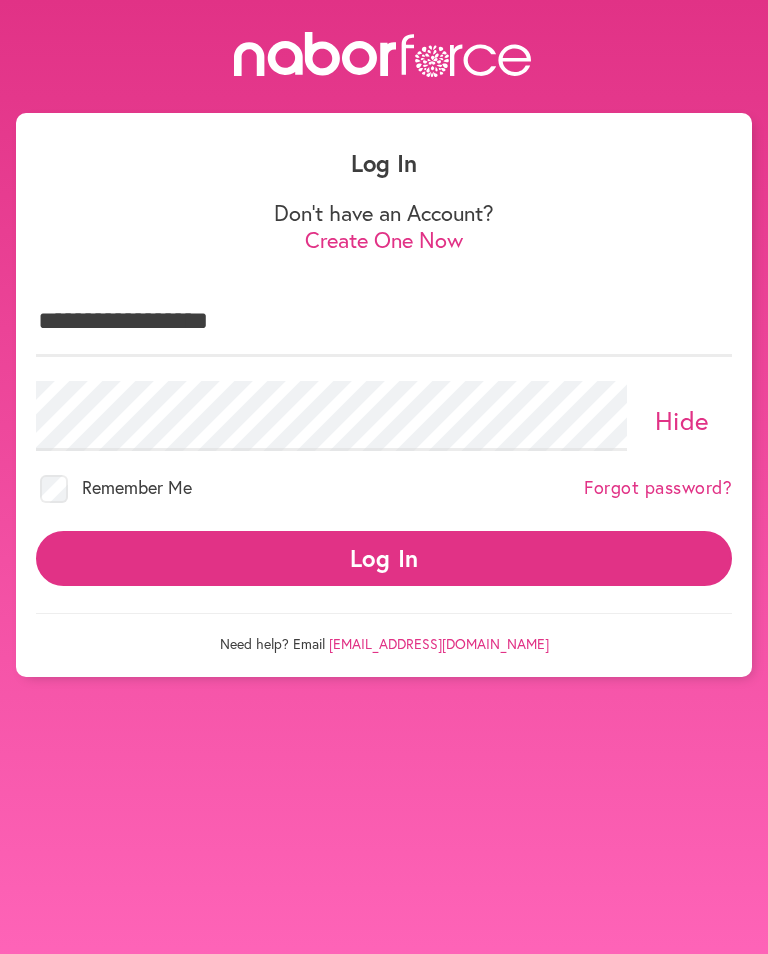 click on "Hide" at bounding box center (682, 420) 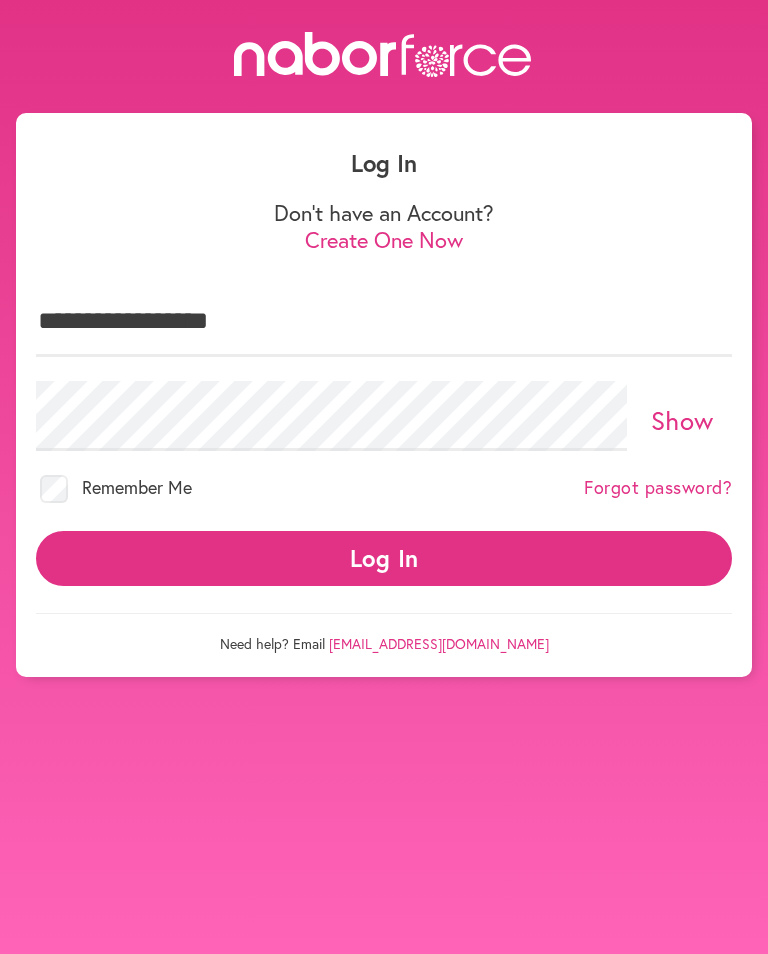 click on "Log In" at bounding box center (384, 558) 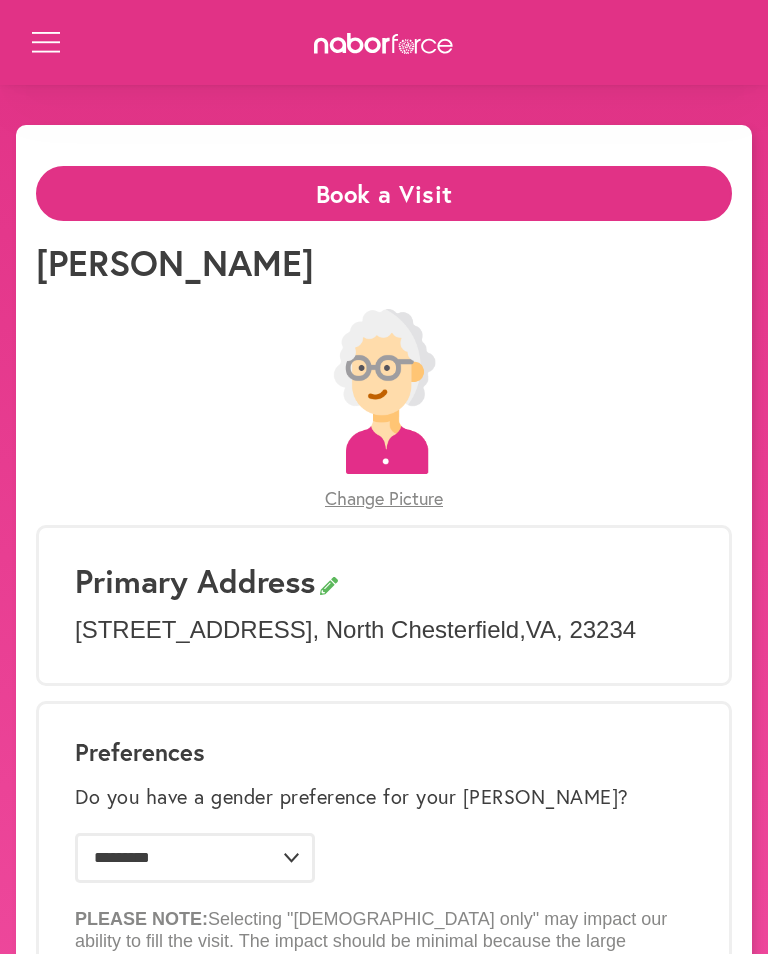 select on "*" 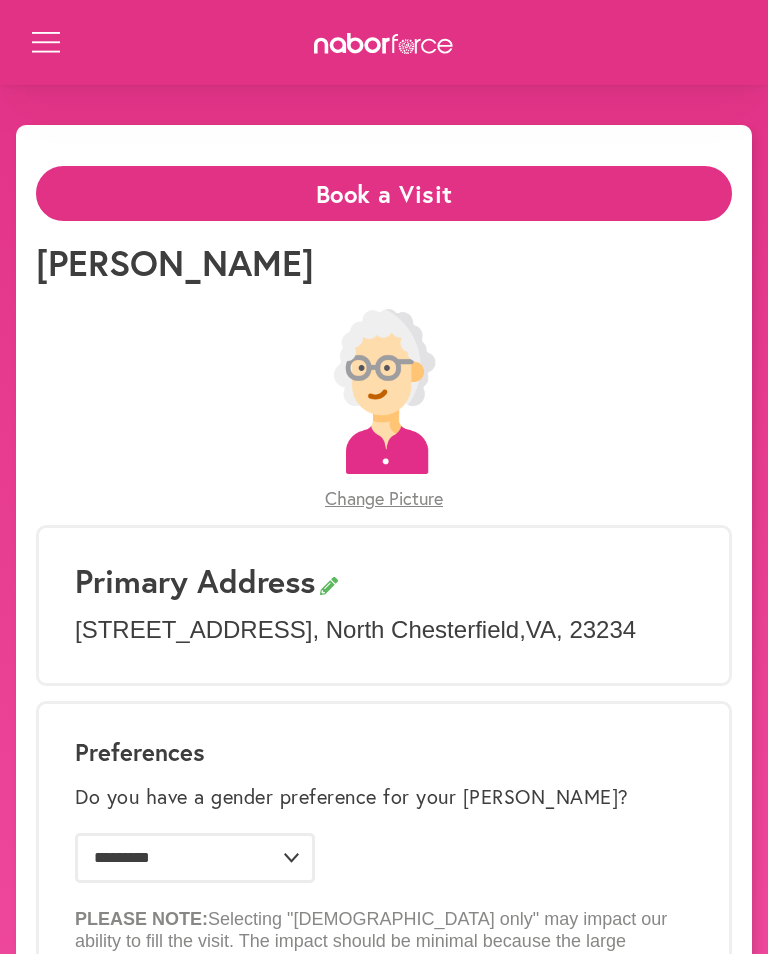 scroll, scrollTop: 0, scrollLeft: 0, axis: both 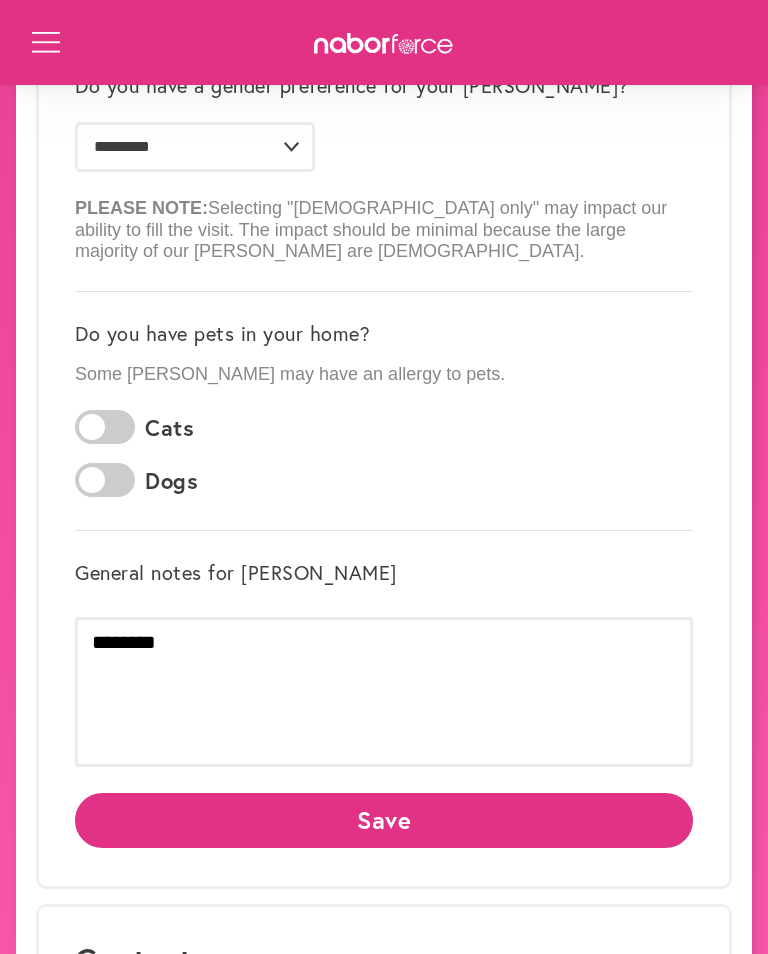 click on "Save" 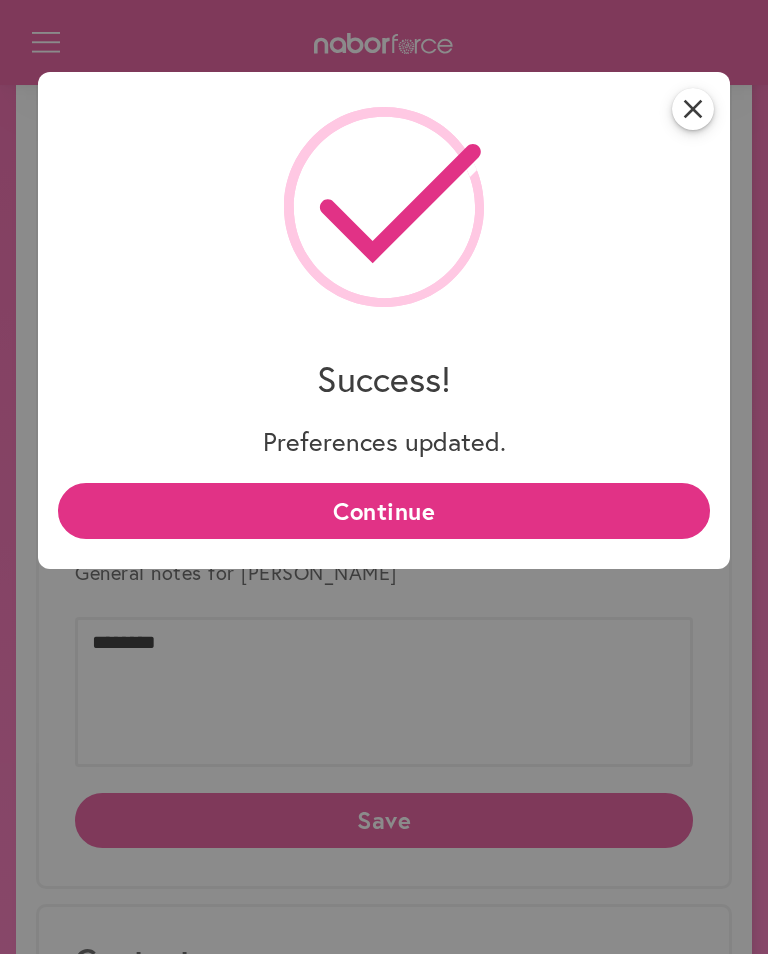 scroll, scrollTop: 0, scrollLeft: 0, axis: both 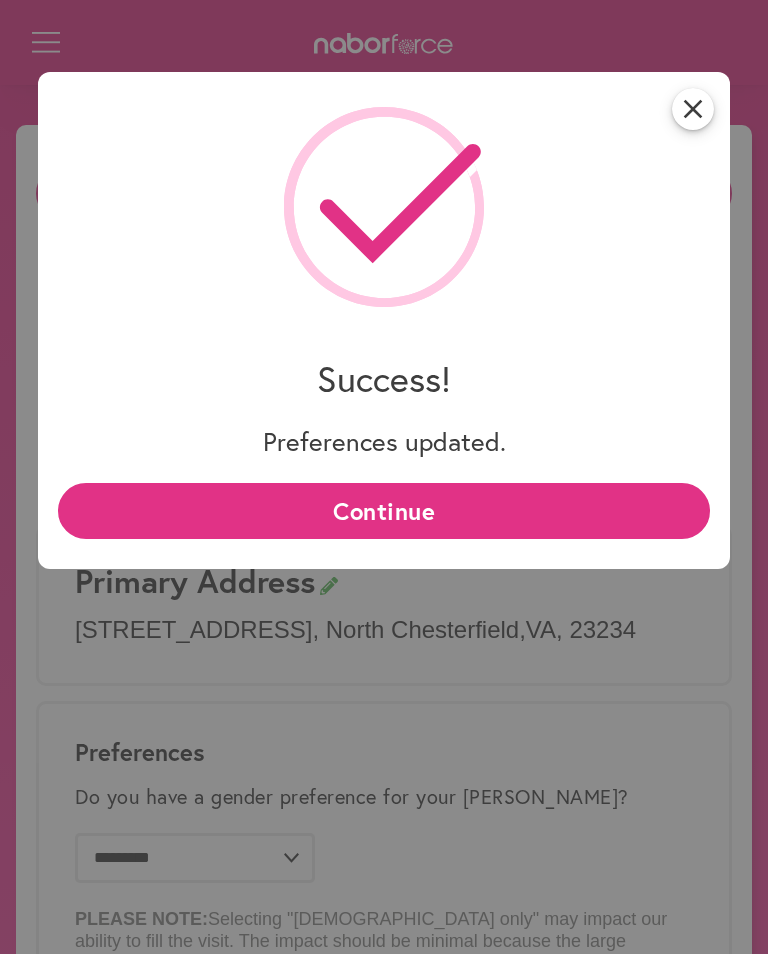 click on "Continue" at bounding box center (383, 510) 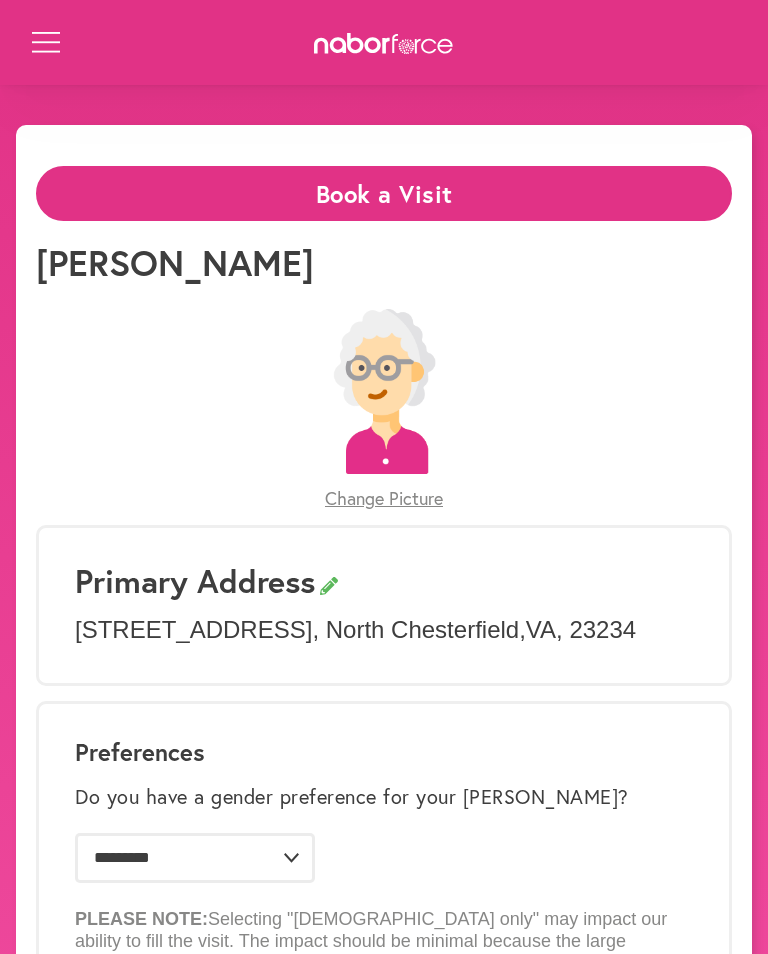 scroll, scrollTop: 0, scrollLeft: 0, axis: both 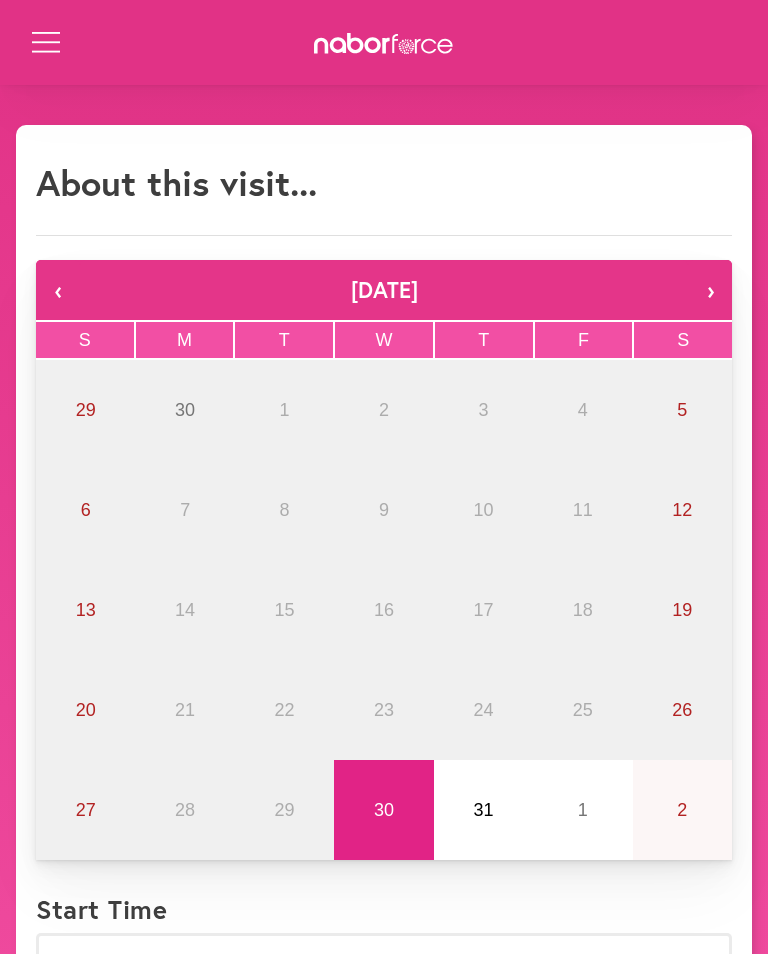 click on "›" at bounding box center (710, 290) 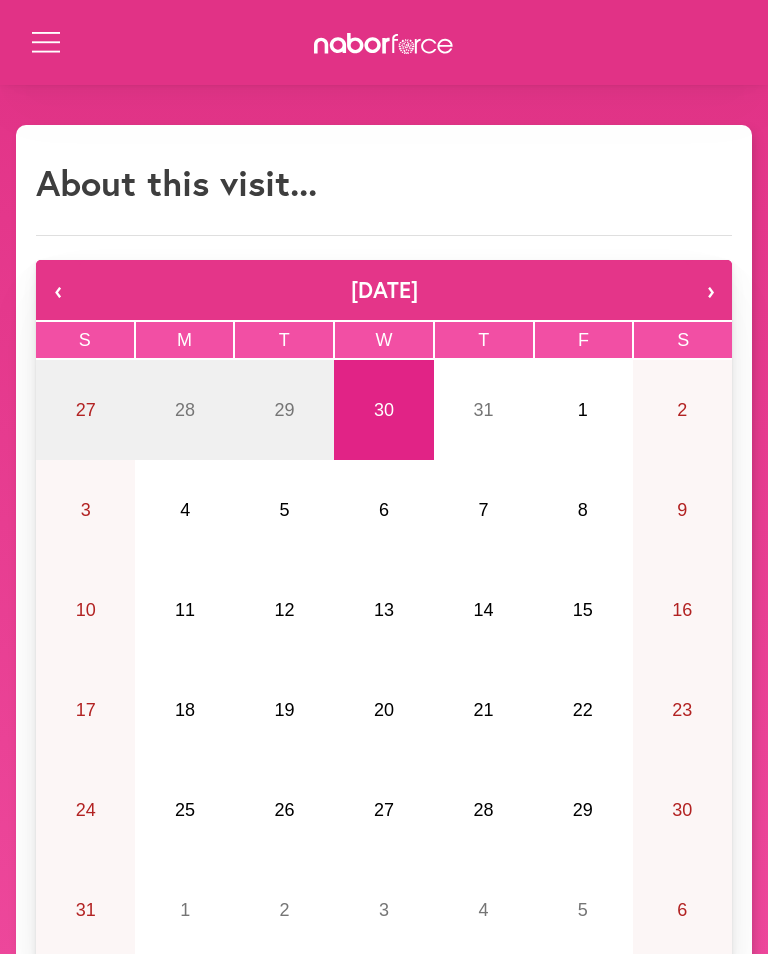 click on "1" at bounding box center [582, 410] 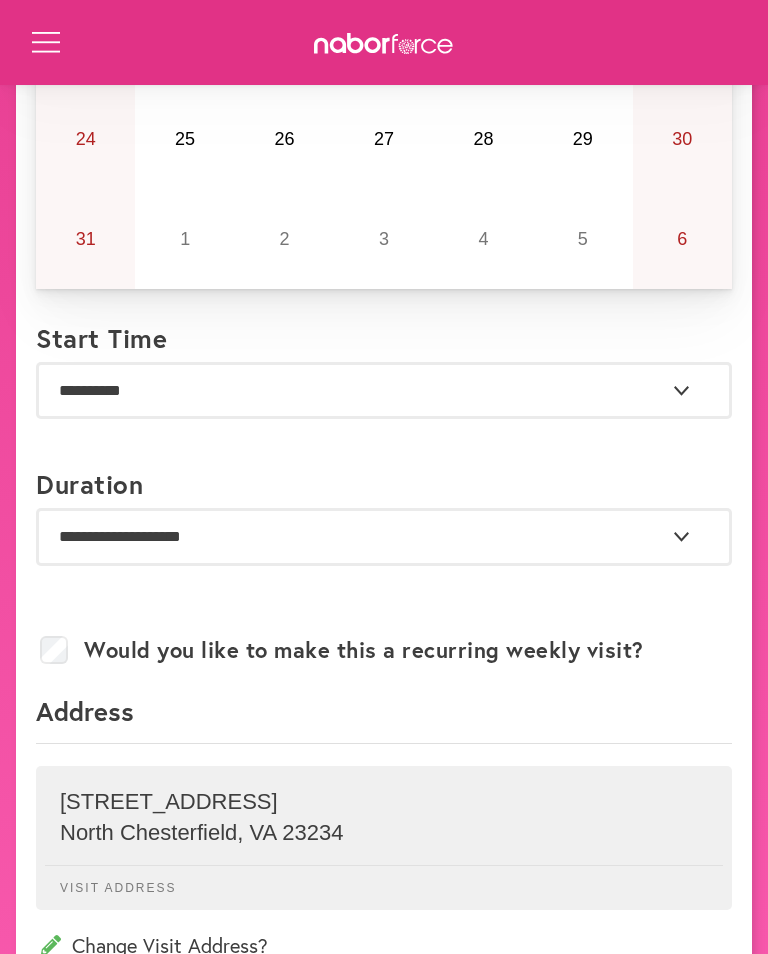 scroll, scrollTop: 673, scrollLeft: 0, axis: vertical 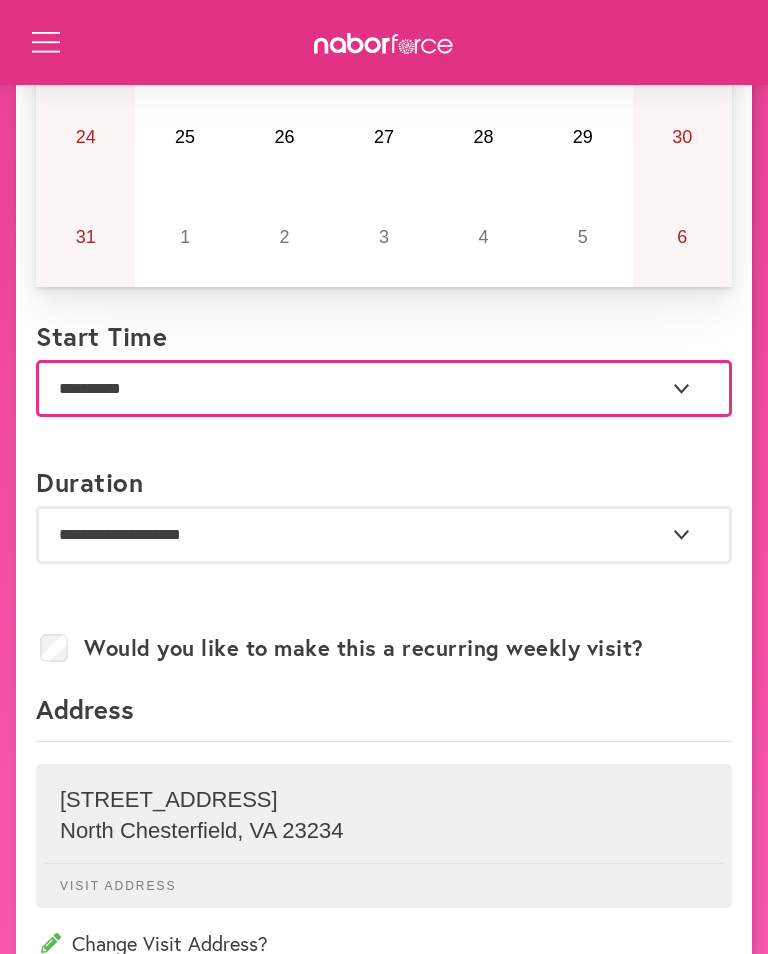 click on "**********" at bounding box center (384, 388) 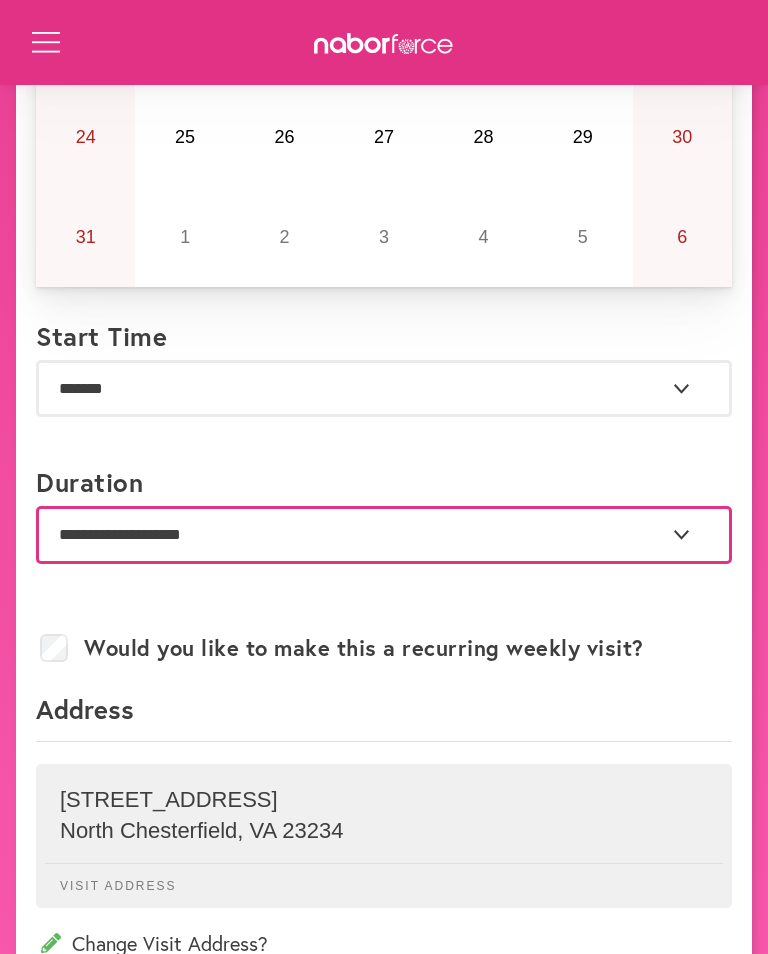 click on "**********" at bounding box center [384, 534] 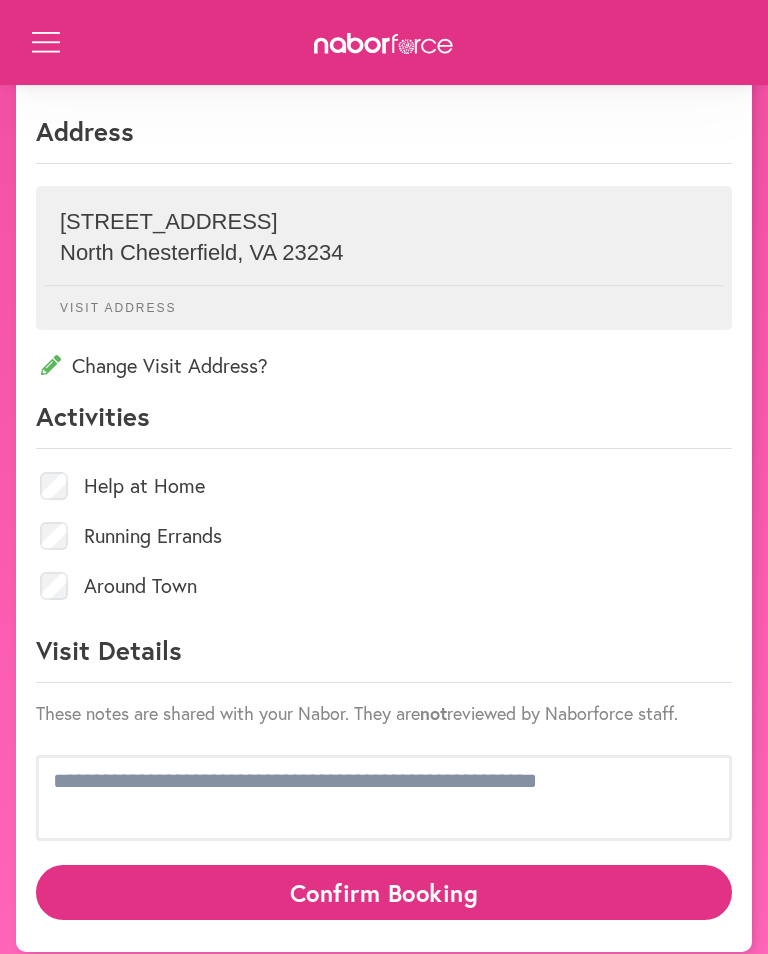 scroll, scrollTop: 1250, scrollLeft: 0, axis: vertical 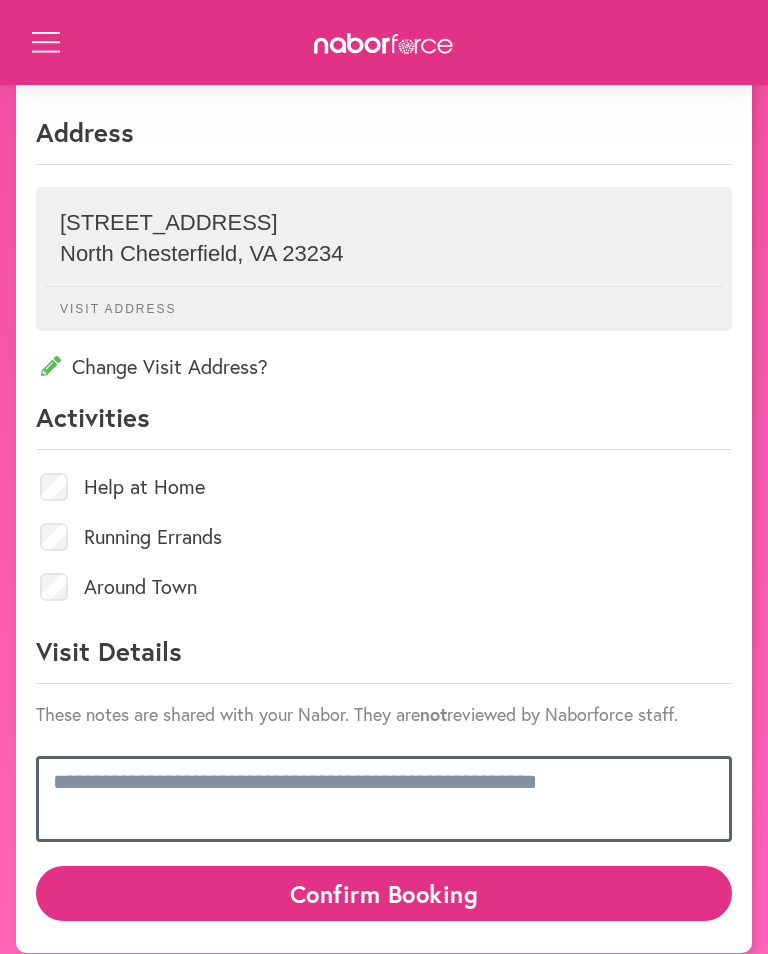 click at bounding box center [384, 799] 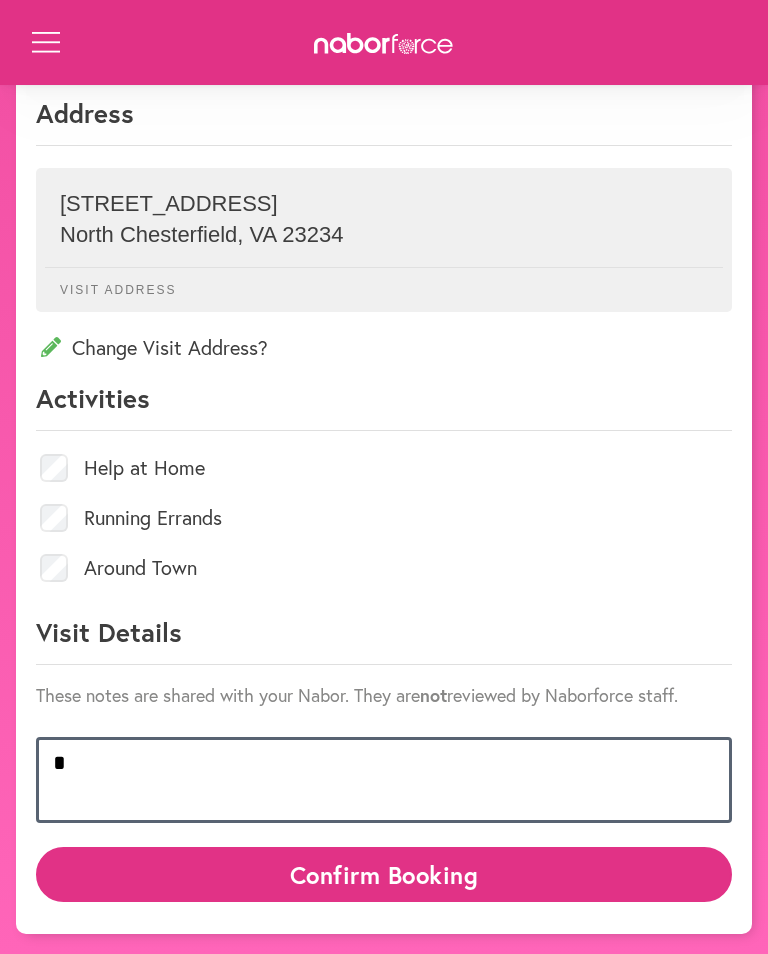 scroll, scrollTop: 1525, scrollLeft: 0, axis: vertical 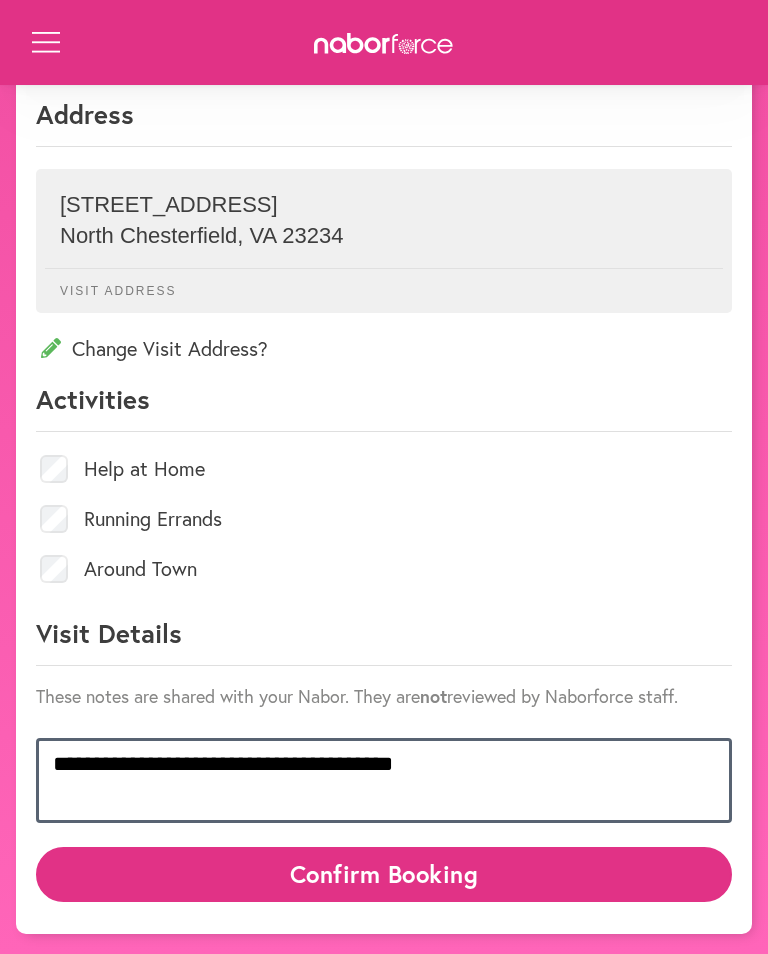 click on "**********" at bounding box center (384, 780) 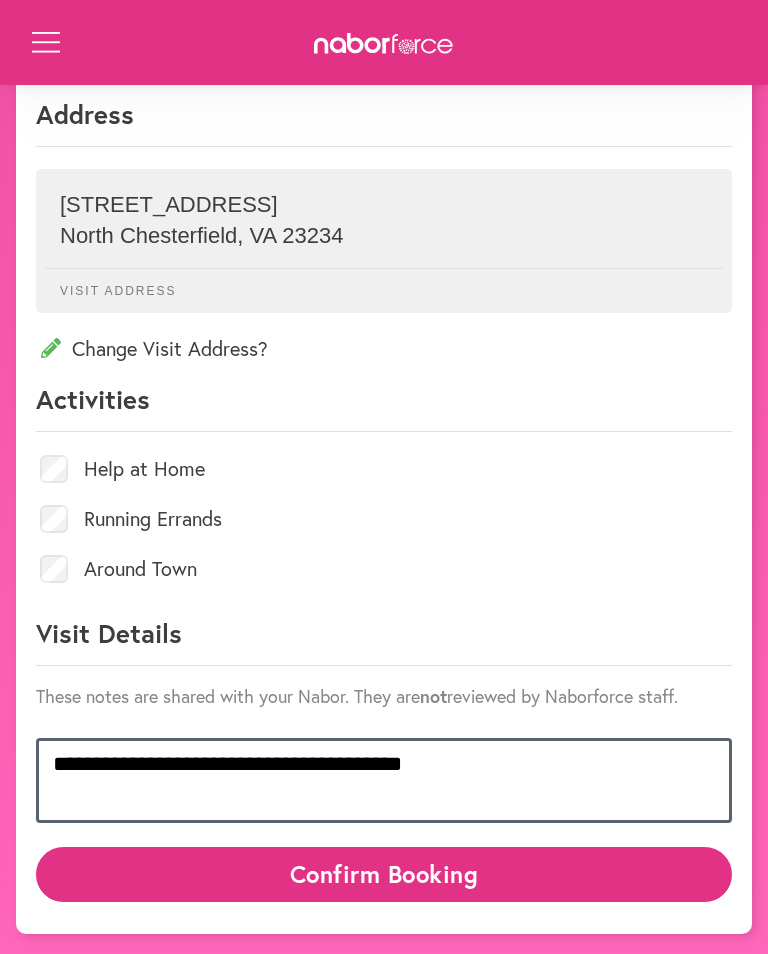 scroll, scrollTop: 1, scrollLeft: 0, axis: vertical 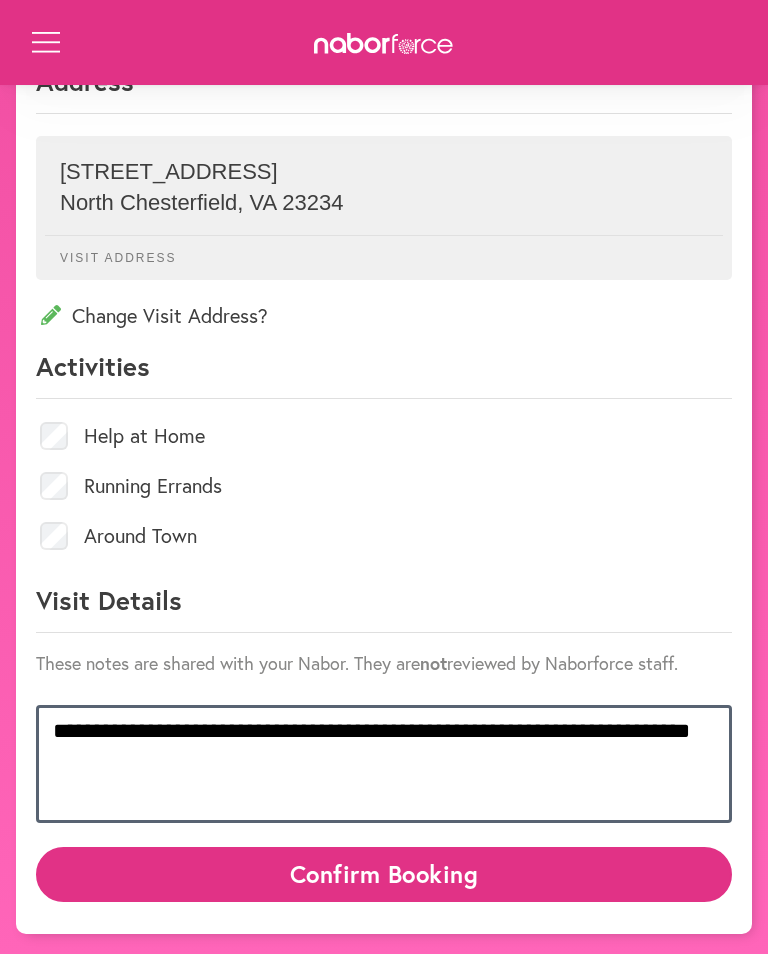 click on "**********" at bounding box center (384, 764) 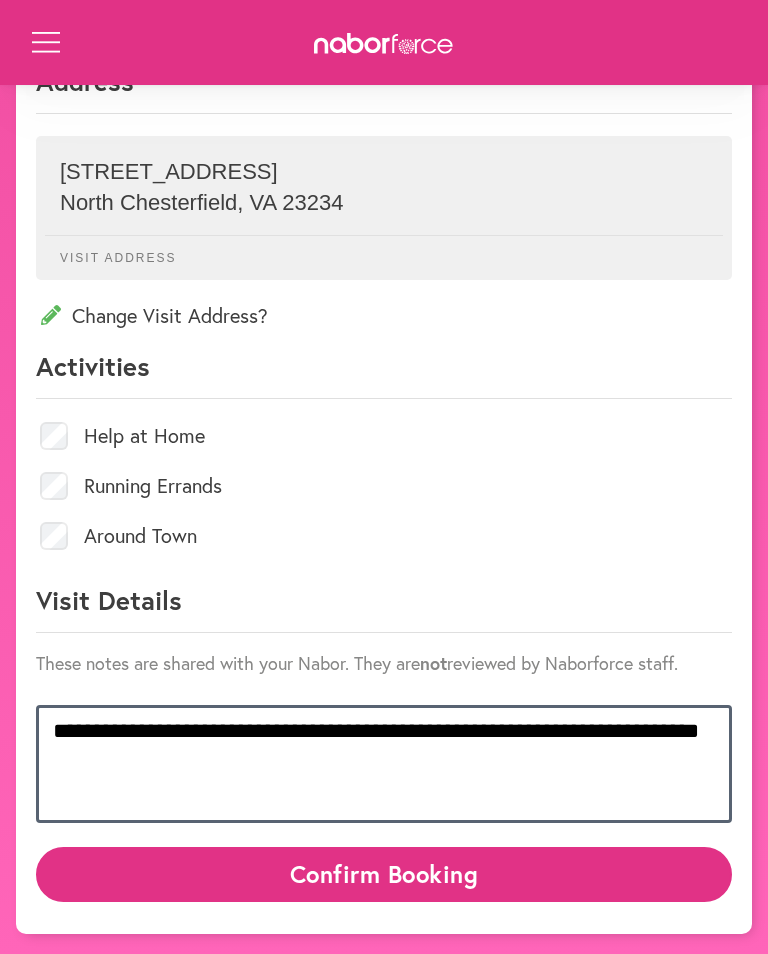scroll, scrollTop: 1, scrollLeft: 0, axis: vertical 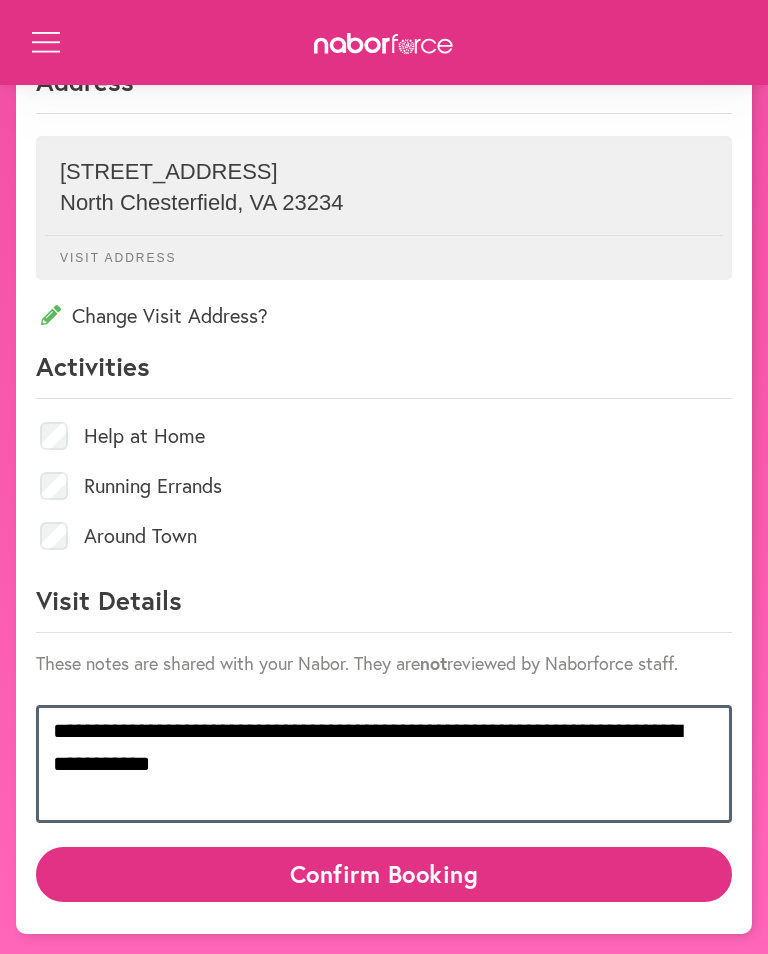 click on "**********" at bounding box center (384, 764) 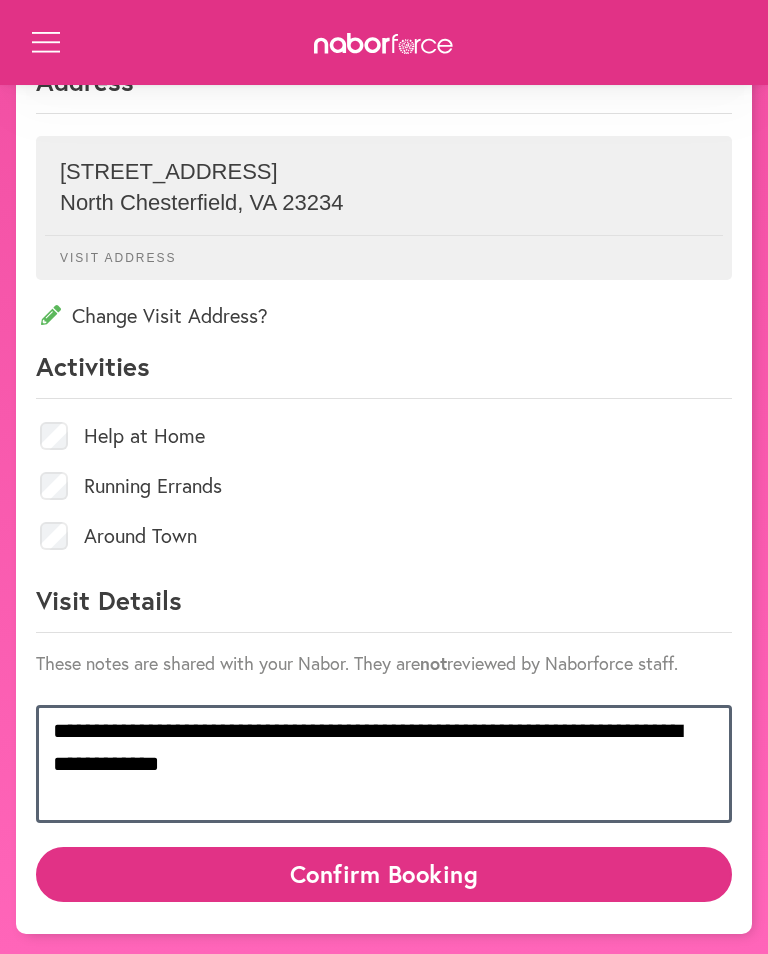 scroll, scrollTop: 1, scrollLeft: 0, axis: vertical 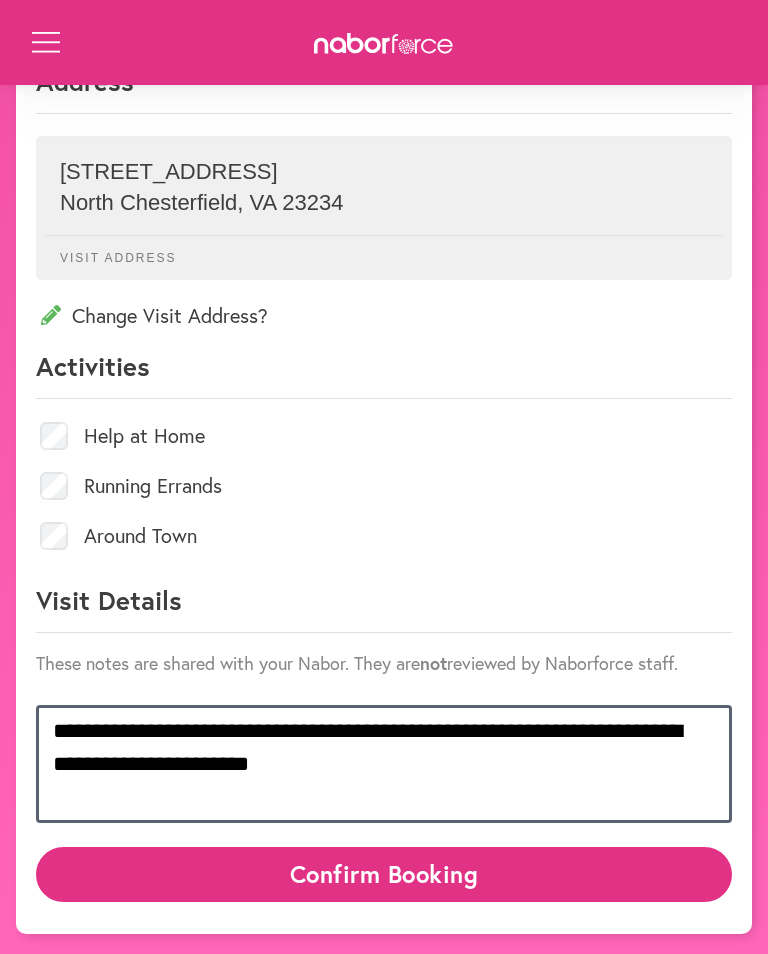 click on "**********" at bounding box center (384, 764) 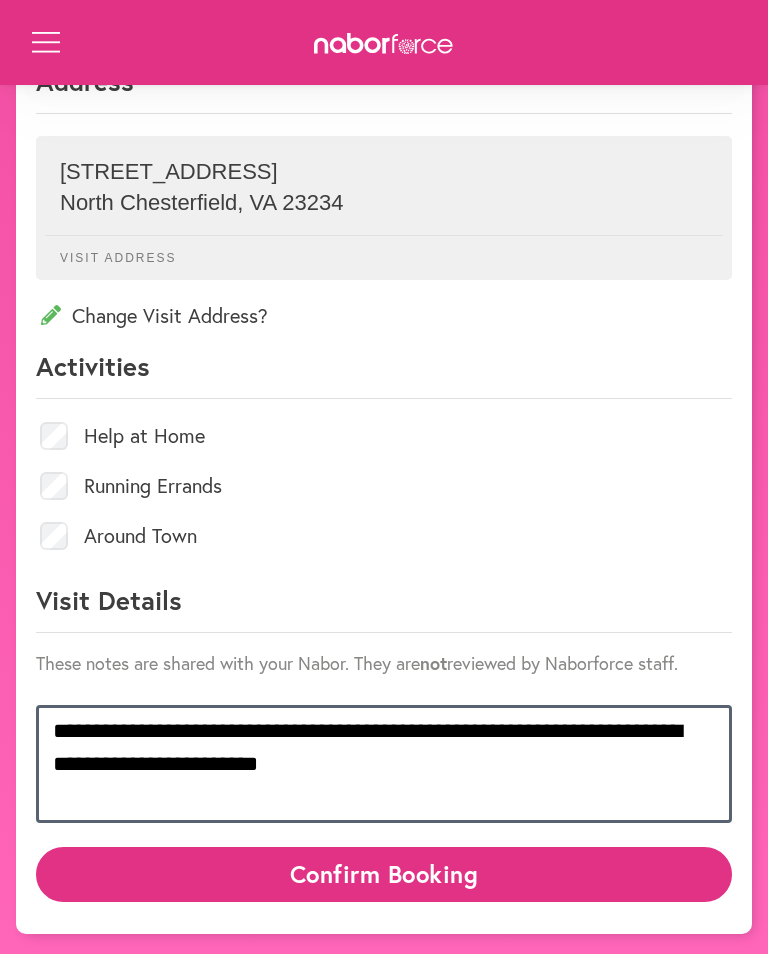 scroll, scrollTop: 1, scrollLeft: 0, axis: vertical 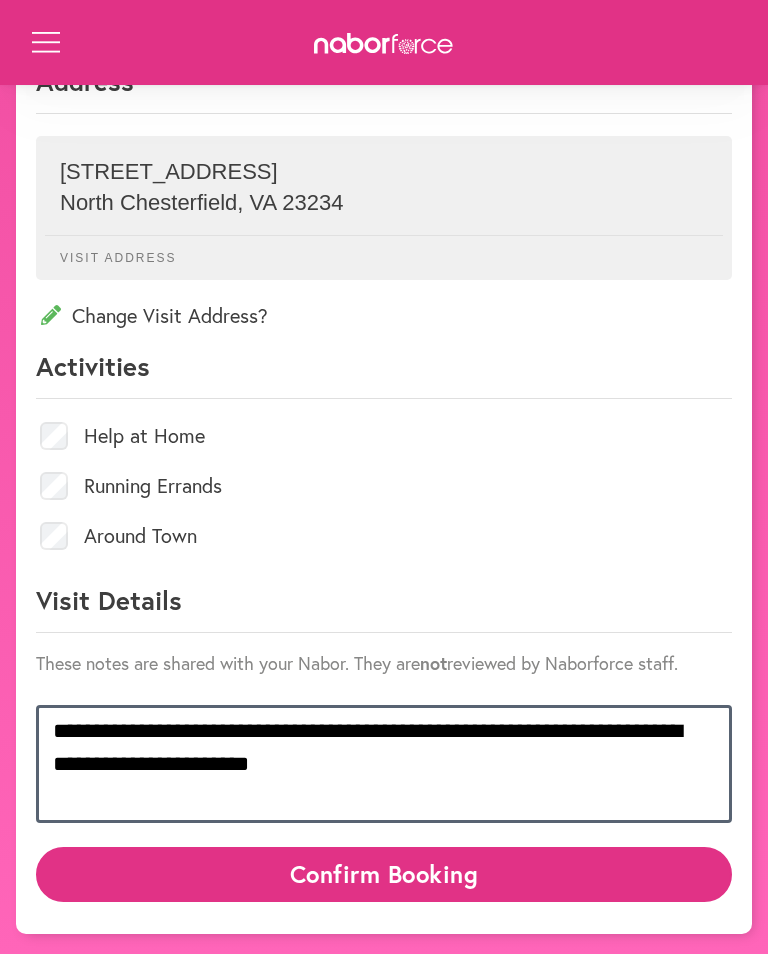 click on "**********" at bounding box center (384, 764) 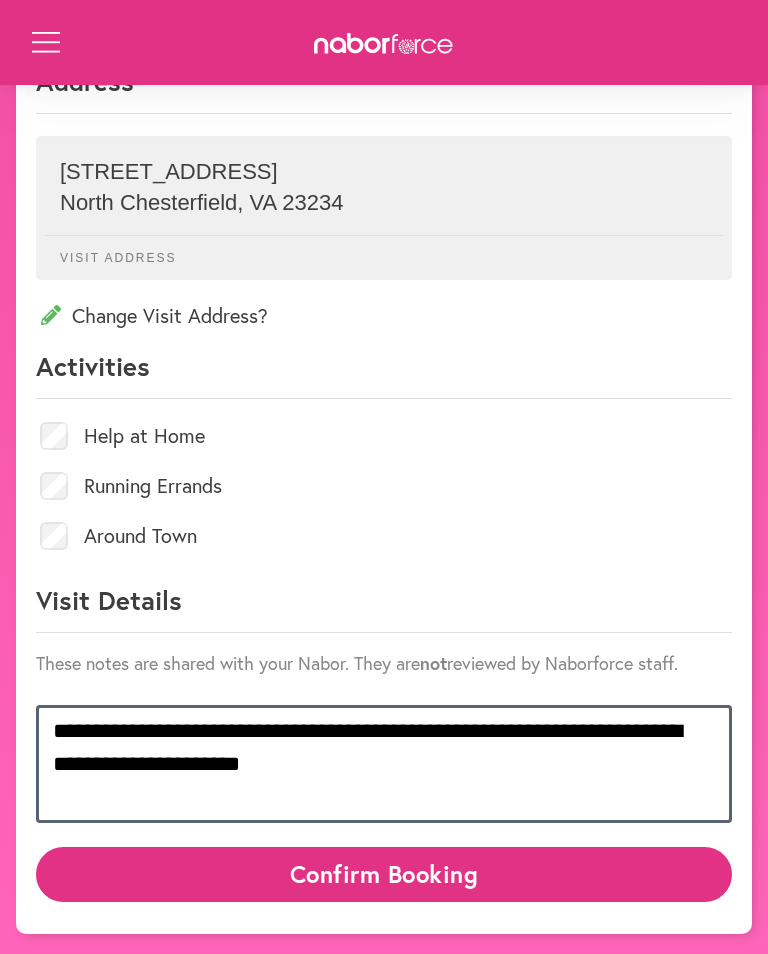 scroll, scrollTop: 1, scrollLeft: 0, axis: vertical 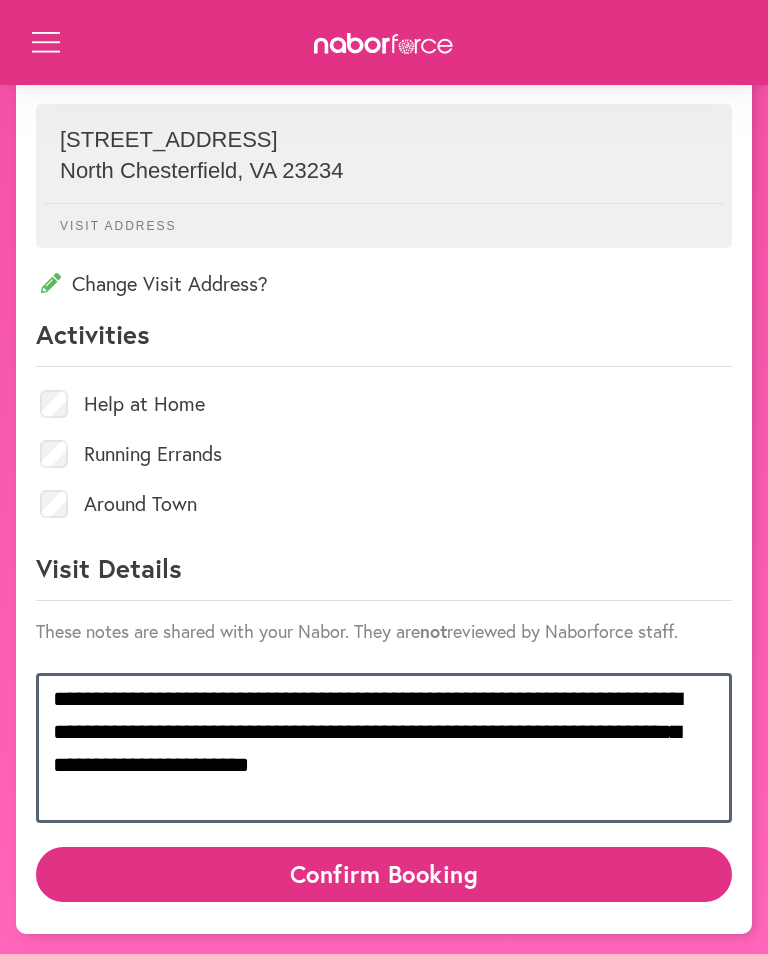 click on "**********" at bounding box center [384, 748] 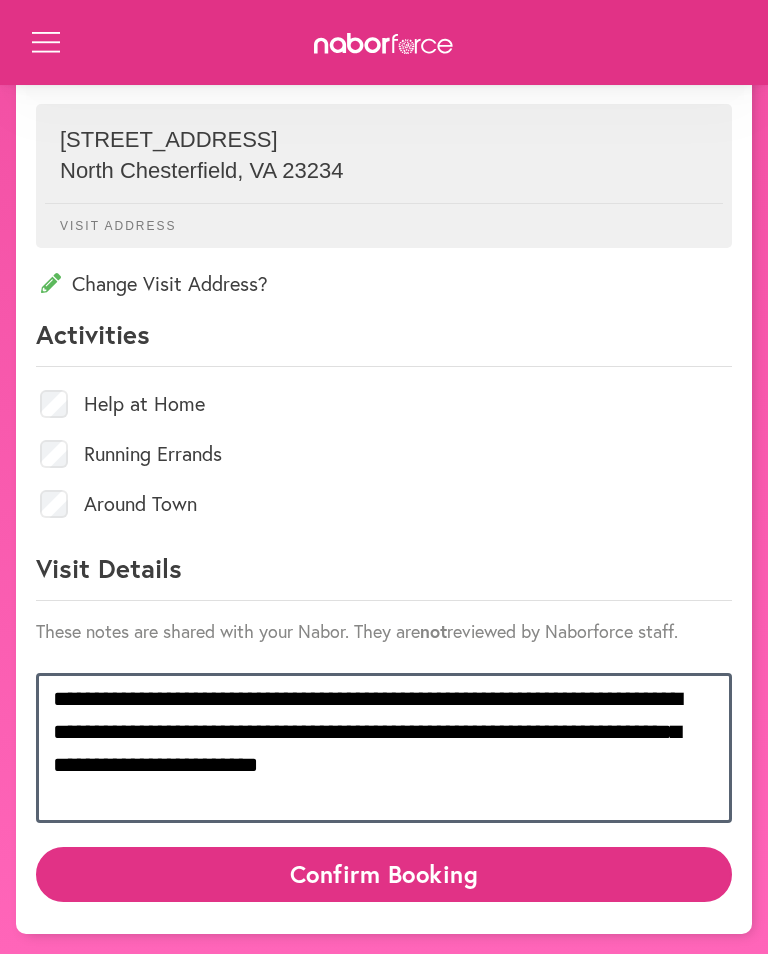 scroll, scrollTop: 2, scrollLeft: 0, axis: vertical 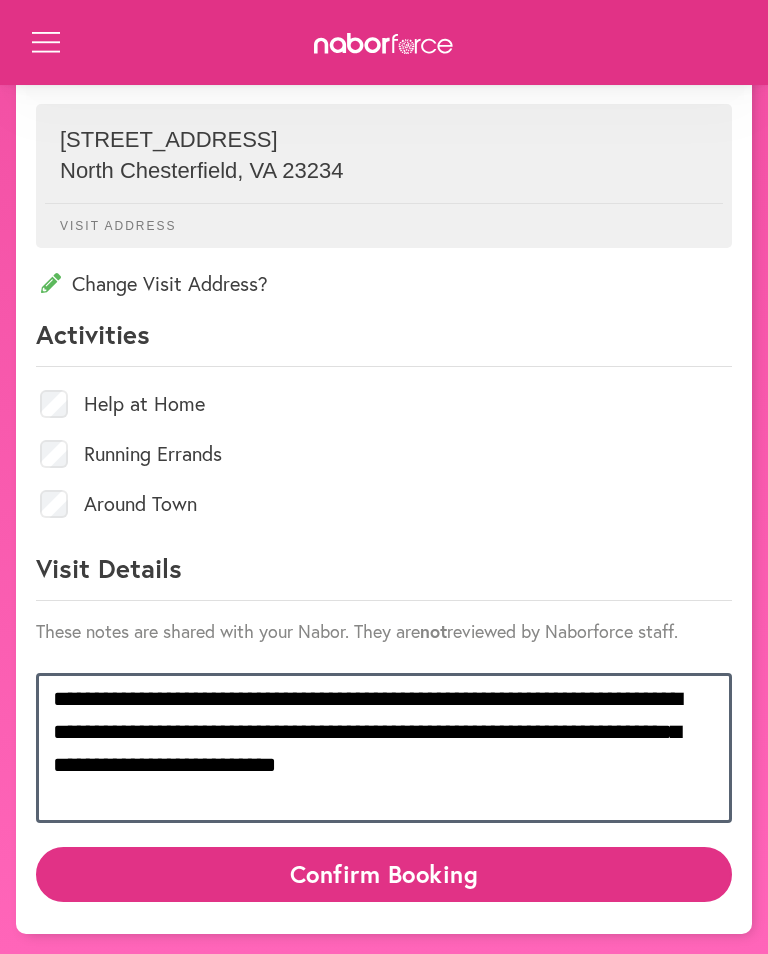 click on "**********" at bounding box center [384, 748] 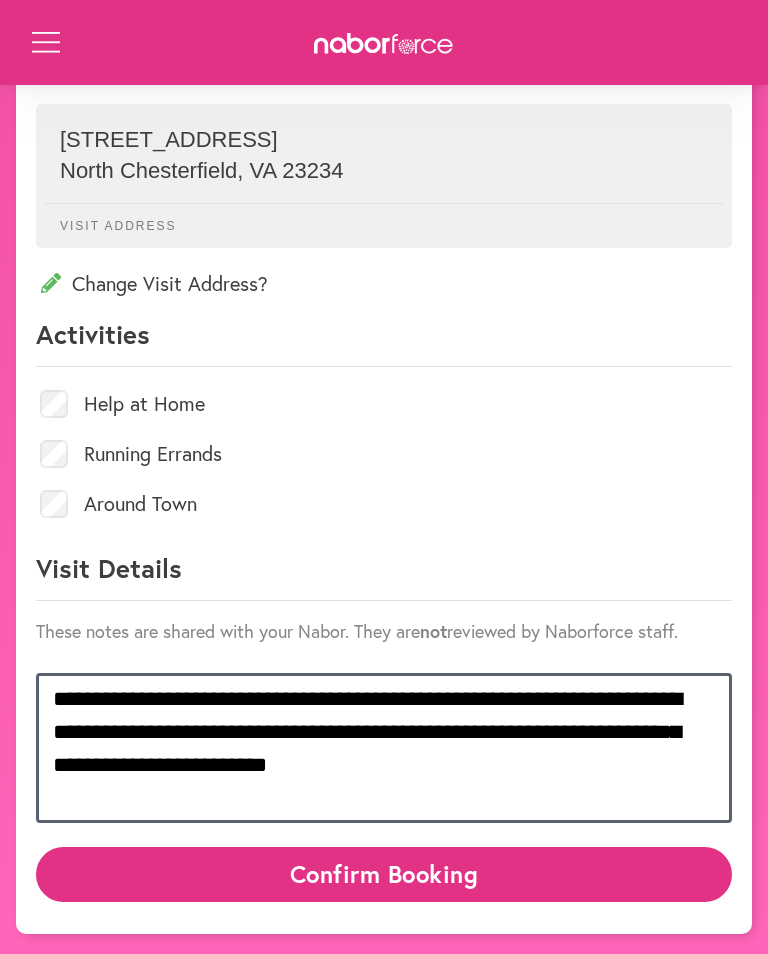 scroll, scrollTop: 2, scrollLeft: 0, axis: vertical 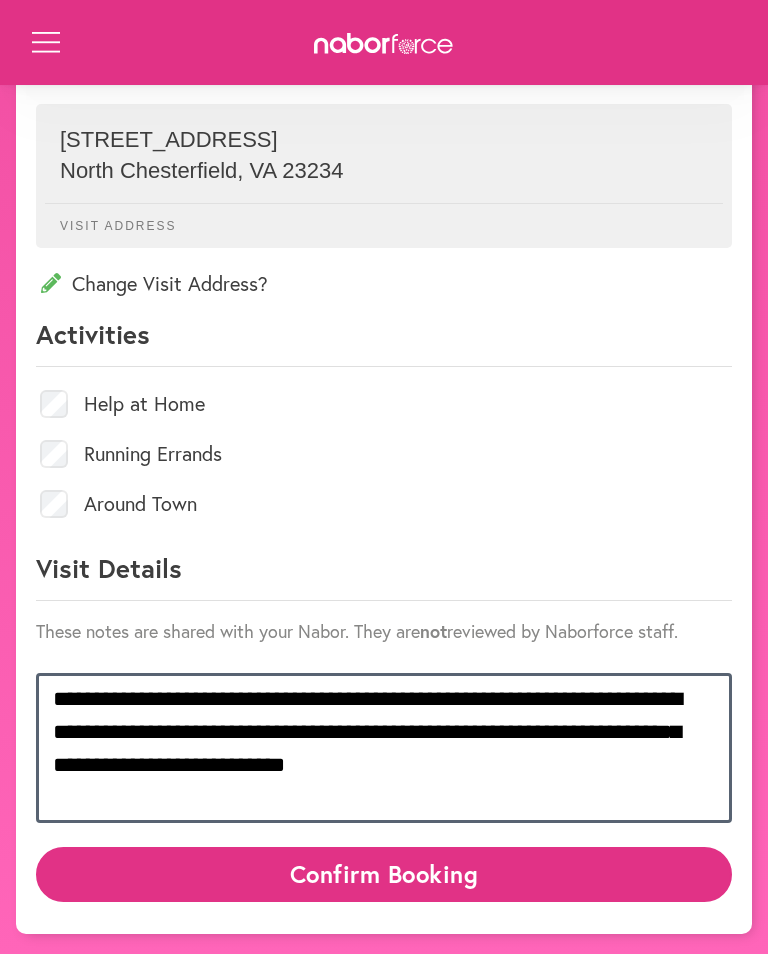click on "**********" at bounding box center (384, 748) 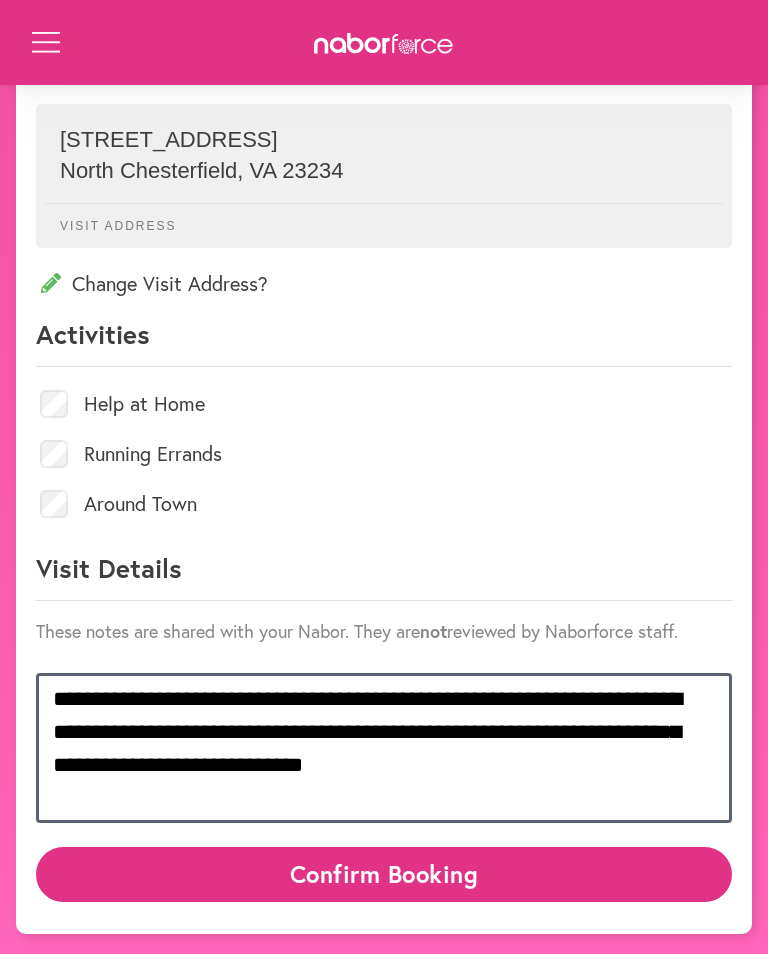 scroll, scrollTop: 0, scrollLeft: 0, axis: both 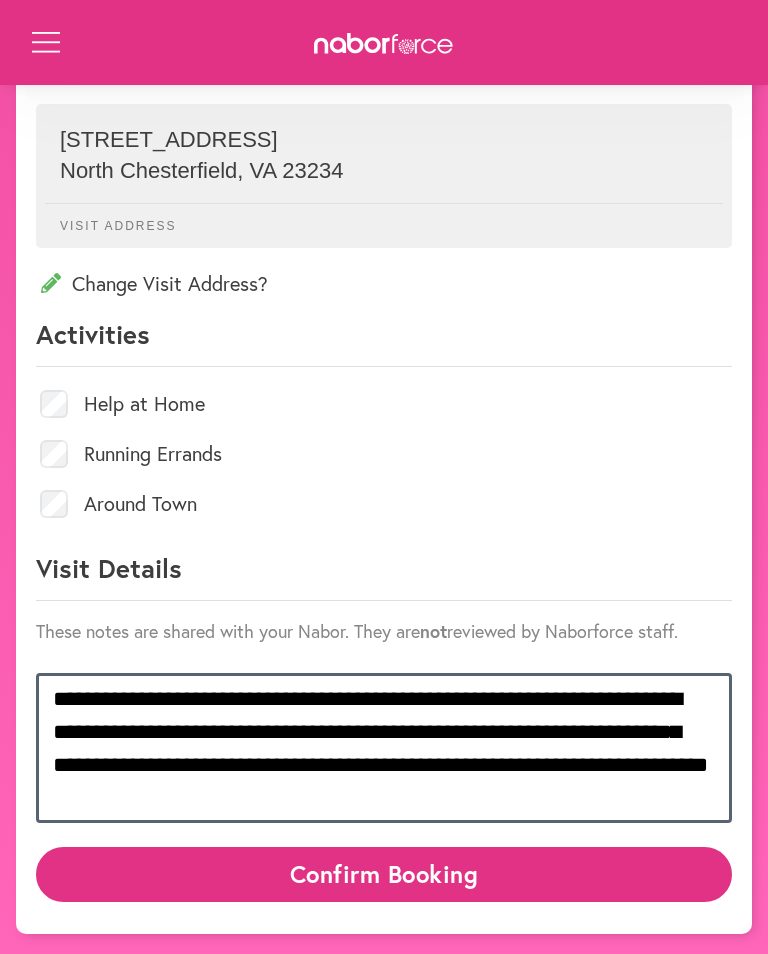click on "**********" at bounding box center [384, 748] 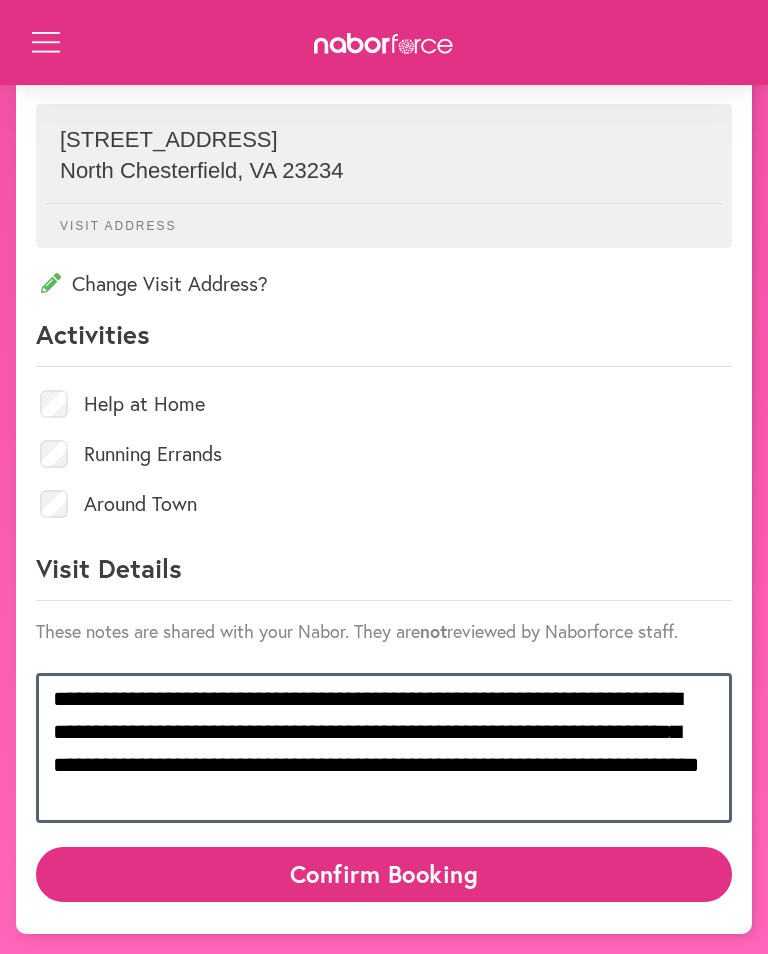 scroll, scrollTop: 0, scrollLeft: 0, axis: both 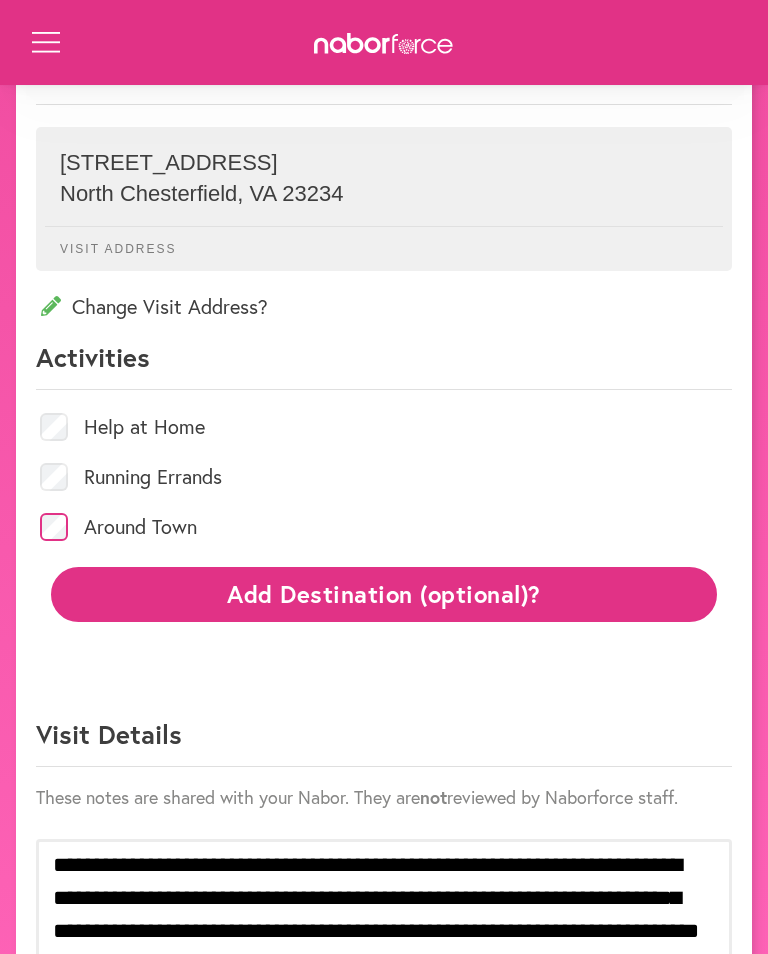 click on "Add Destination (optional)?" 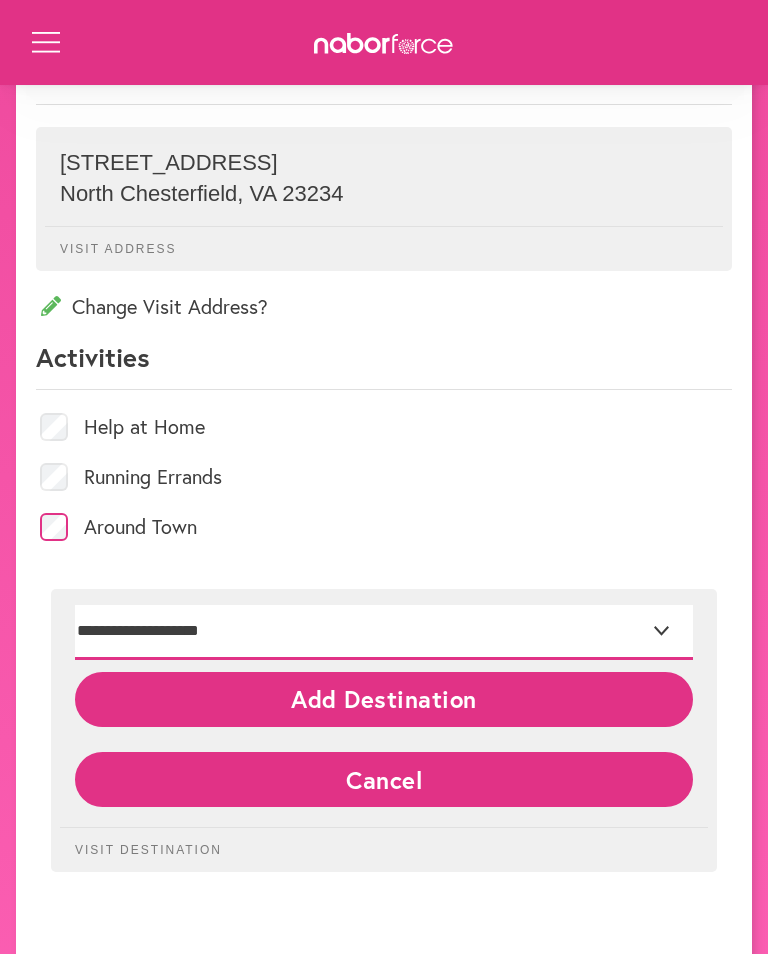 click on "**********" at bounding box center (384, 632) 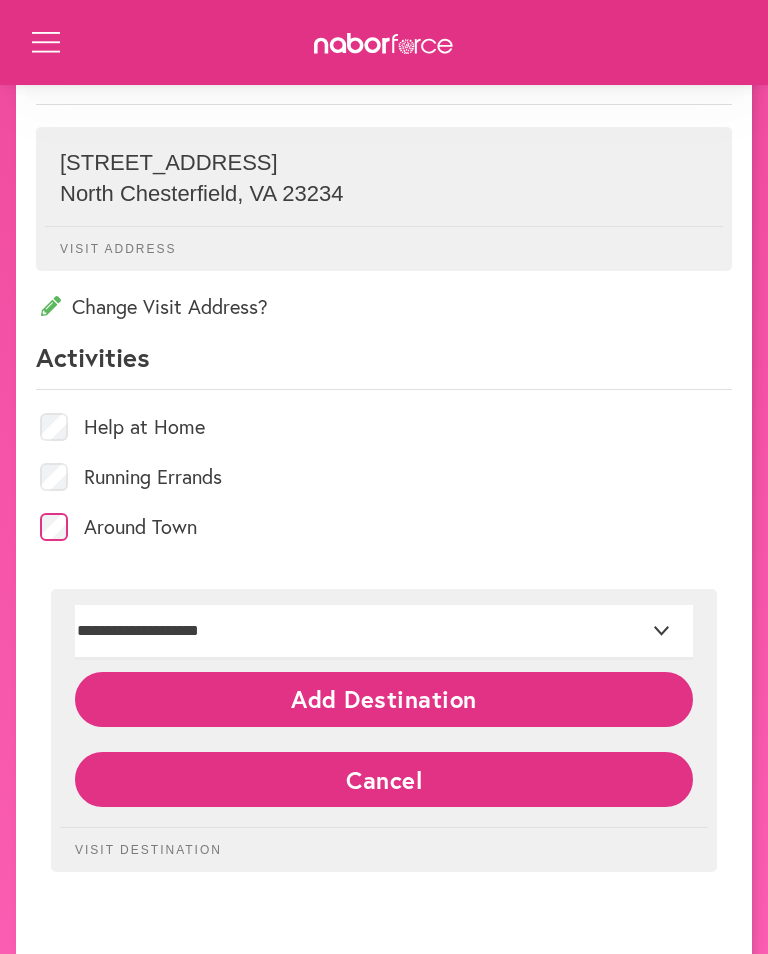 click on "Add Destination" 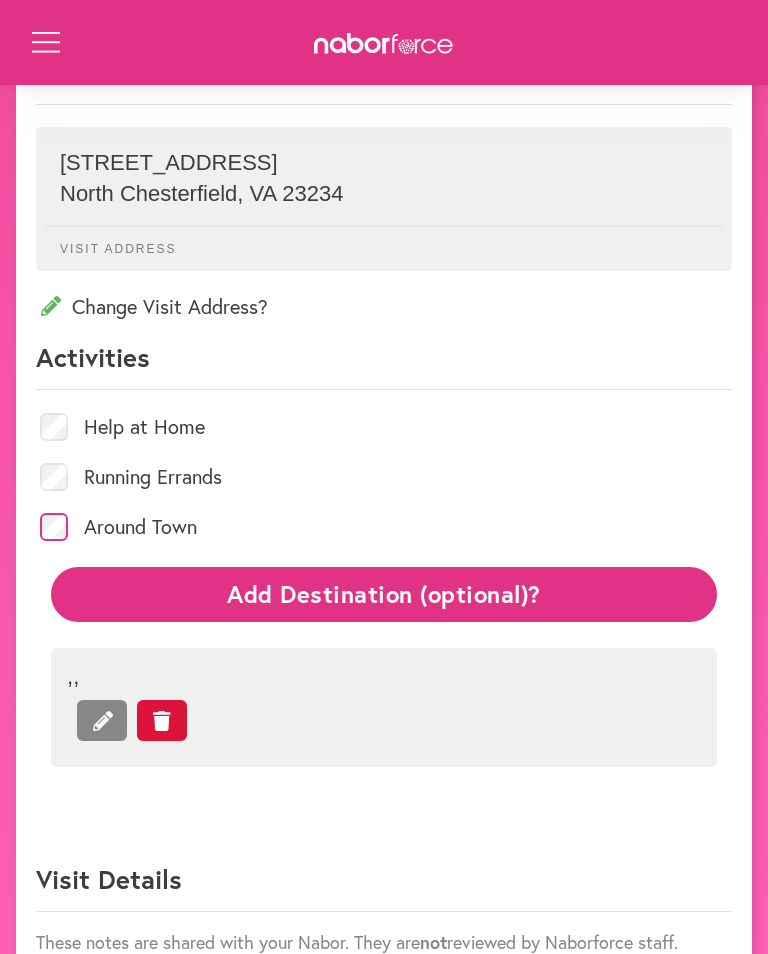 click at bounding box center [162, 720] 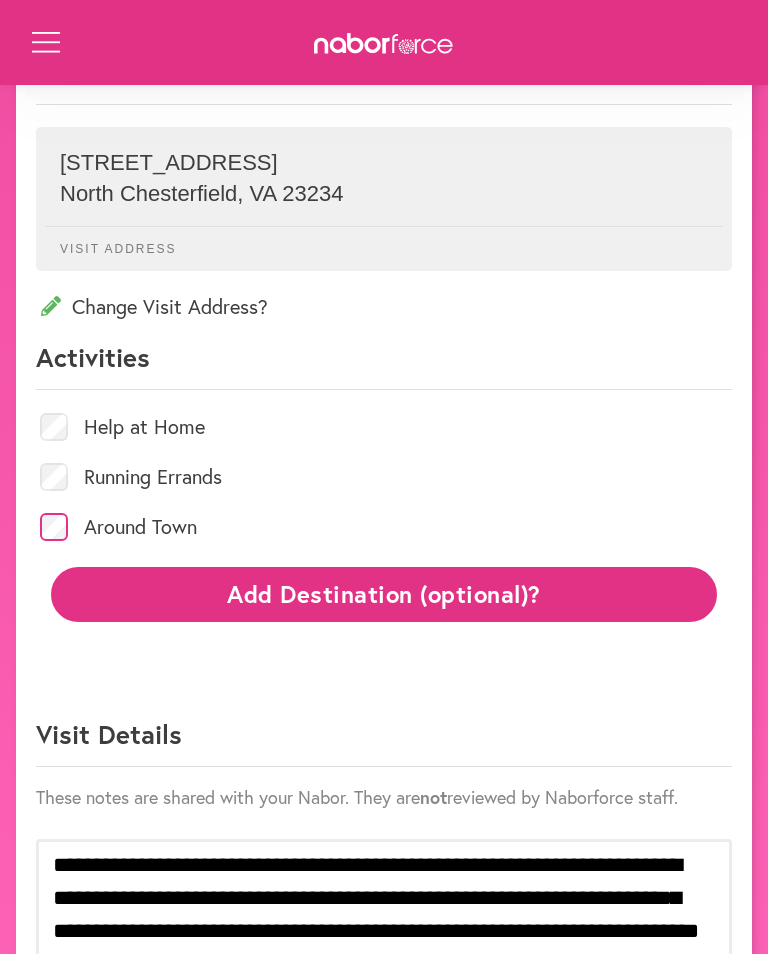 click on "Add Destination (optional)?" 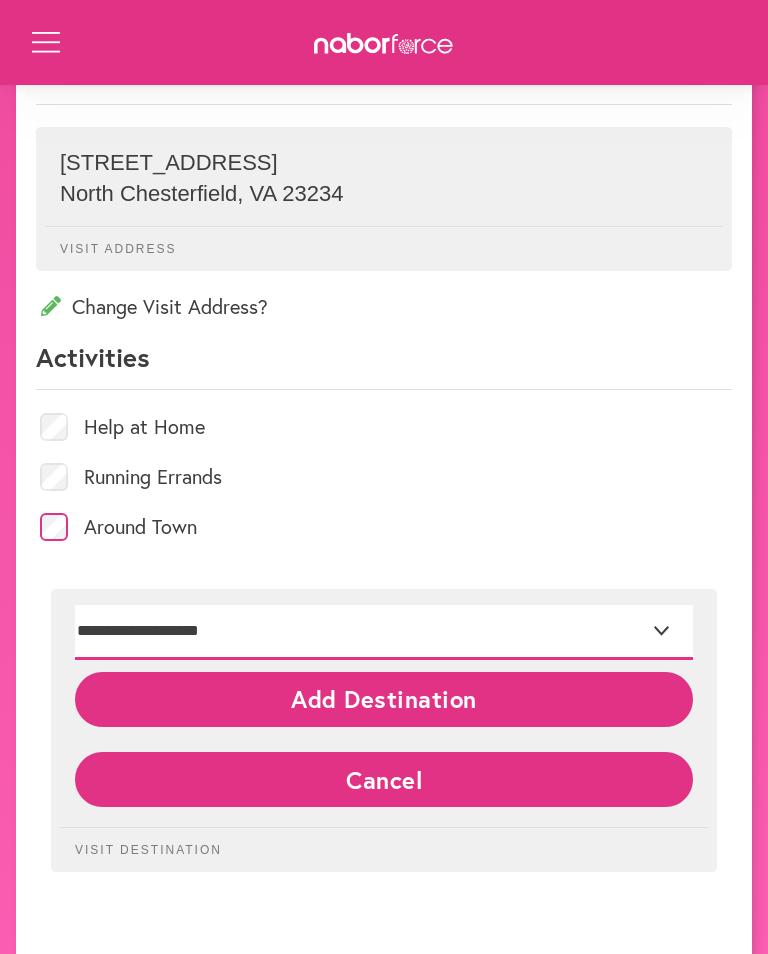 click on "**********" at bounding box center (384, 632) 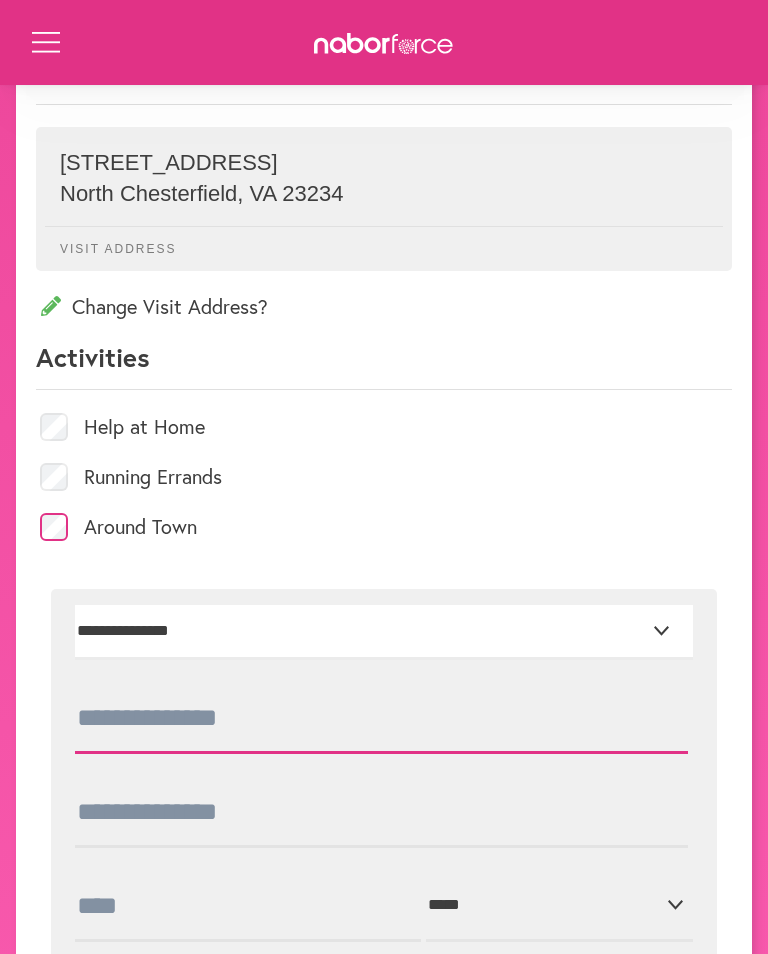 click at bounding box center (381, 719) 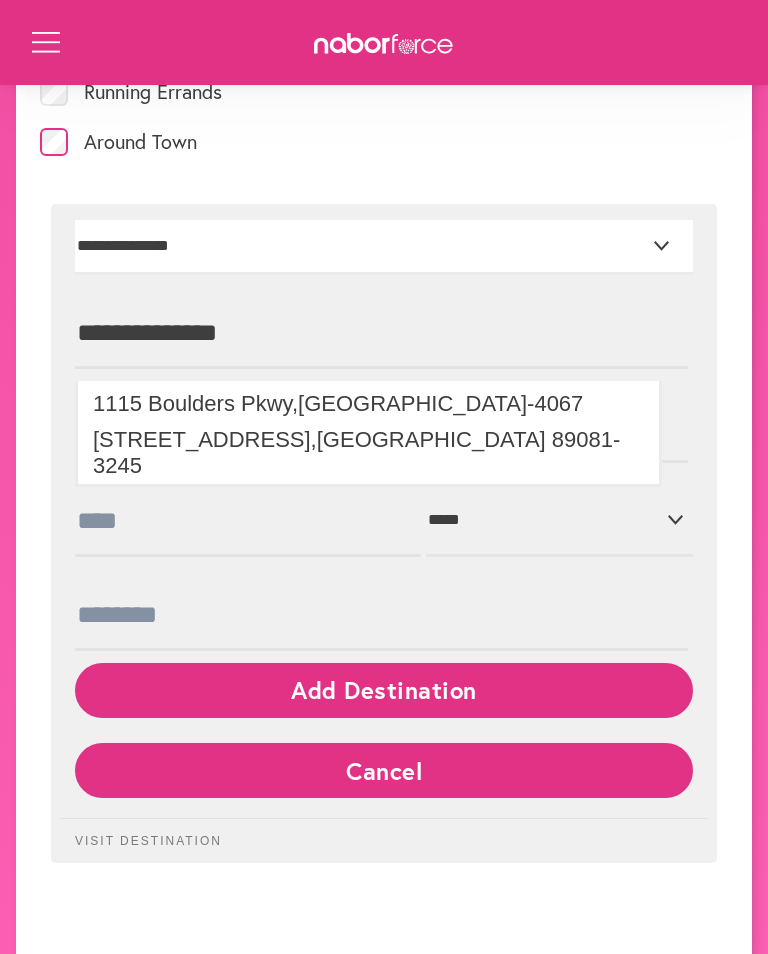 type on "**********" 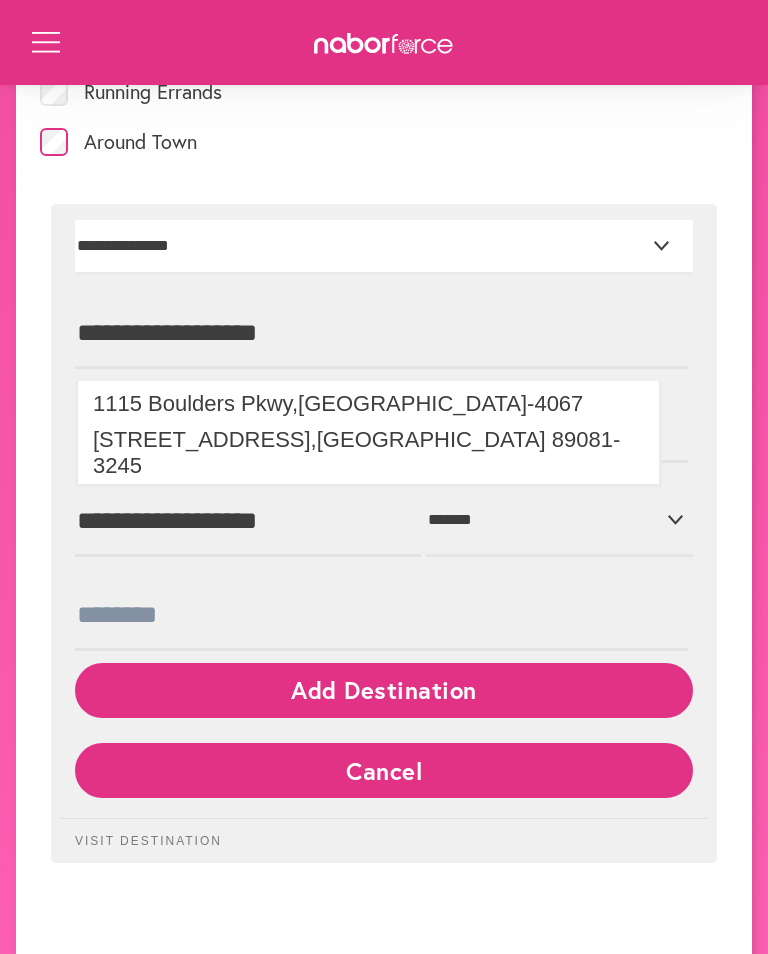 type on "**********" 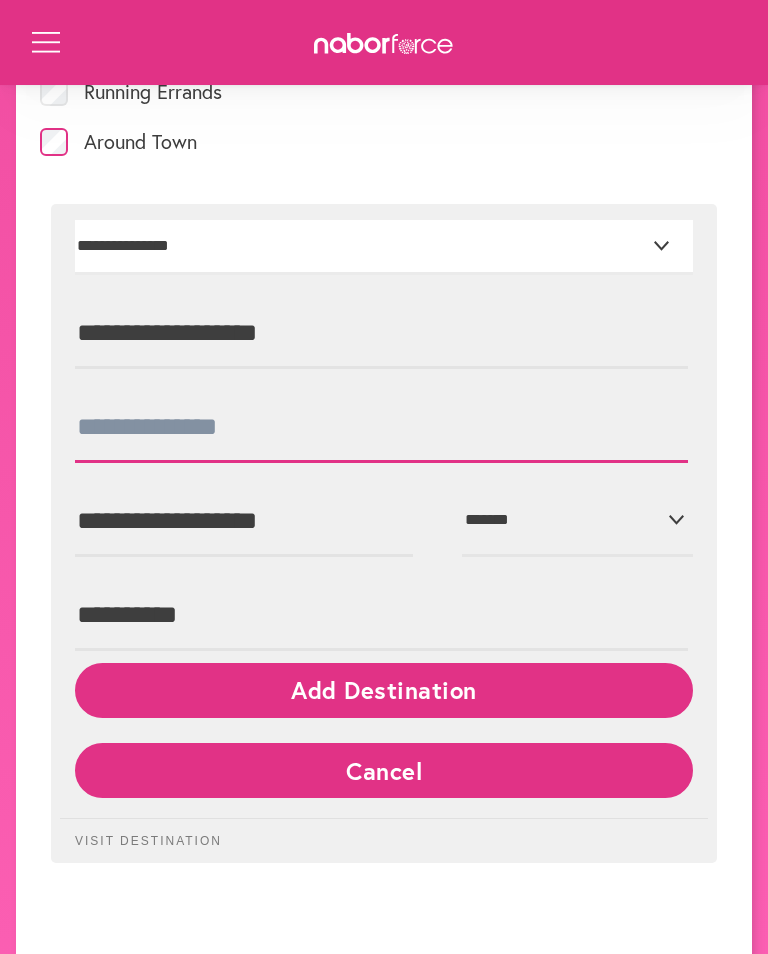 click at bounding box center [381, 428] 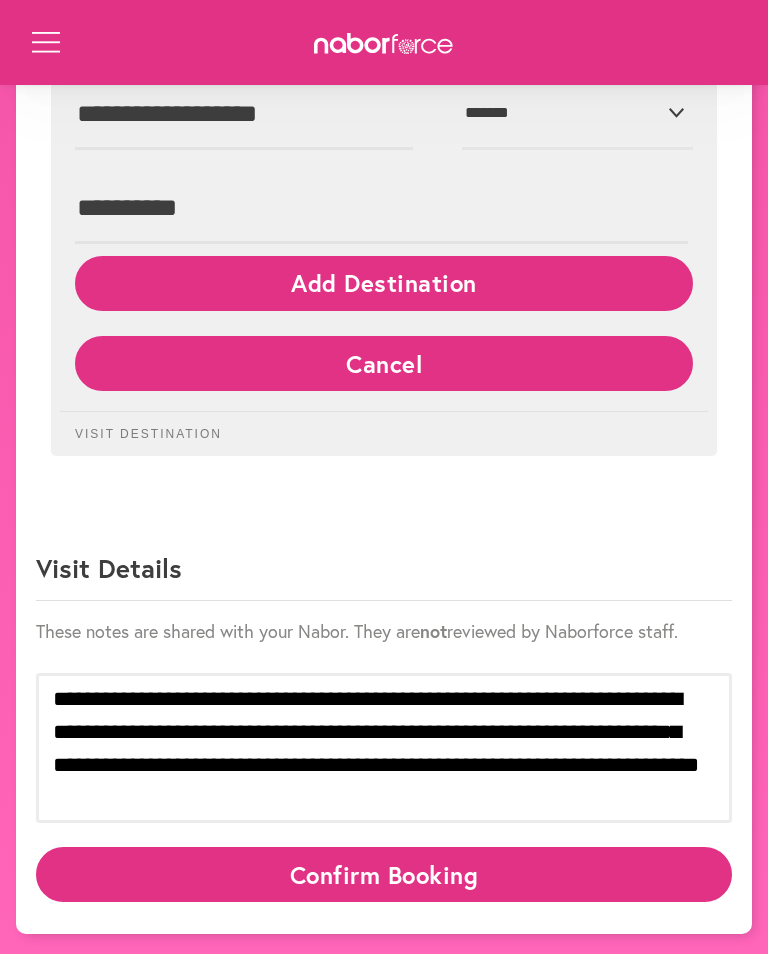 scroll, scrollTop: 2397, scrollLeft: 0, axis: vertical 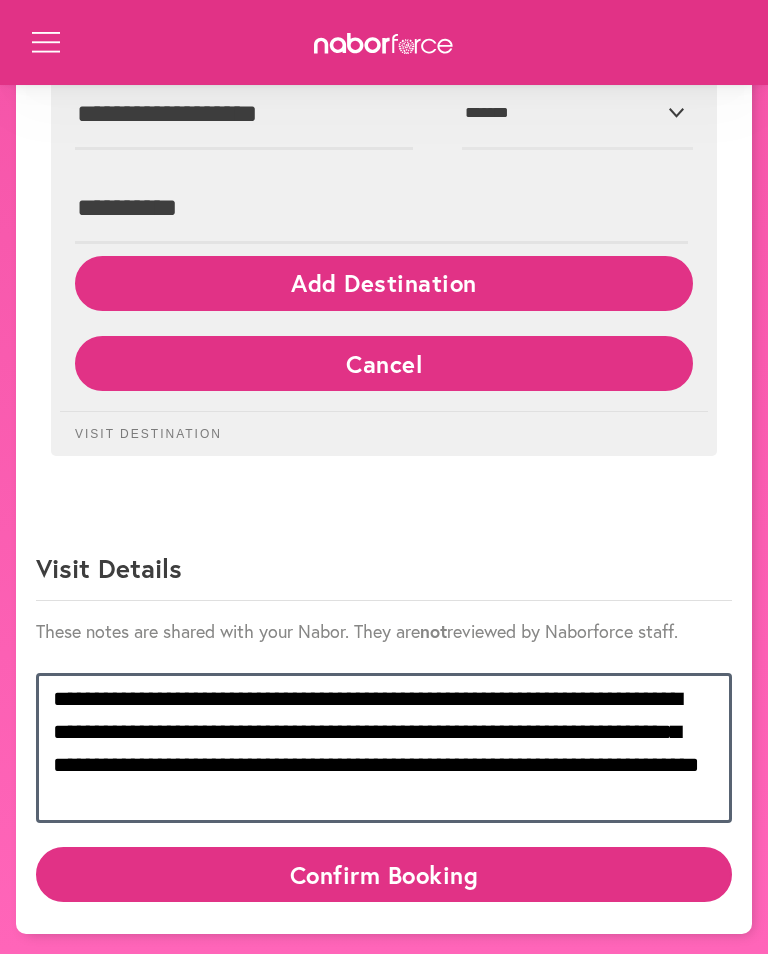 click on "**********" at bounding box center [384, 748] 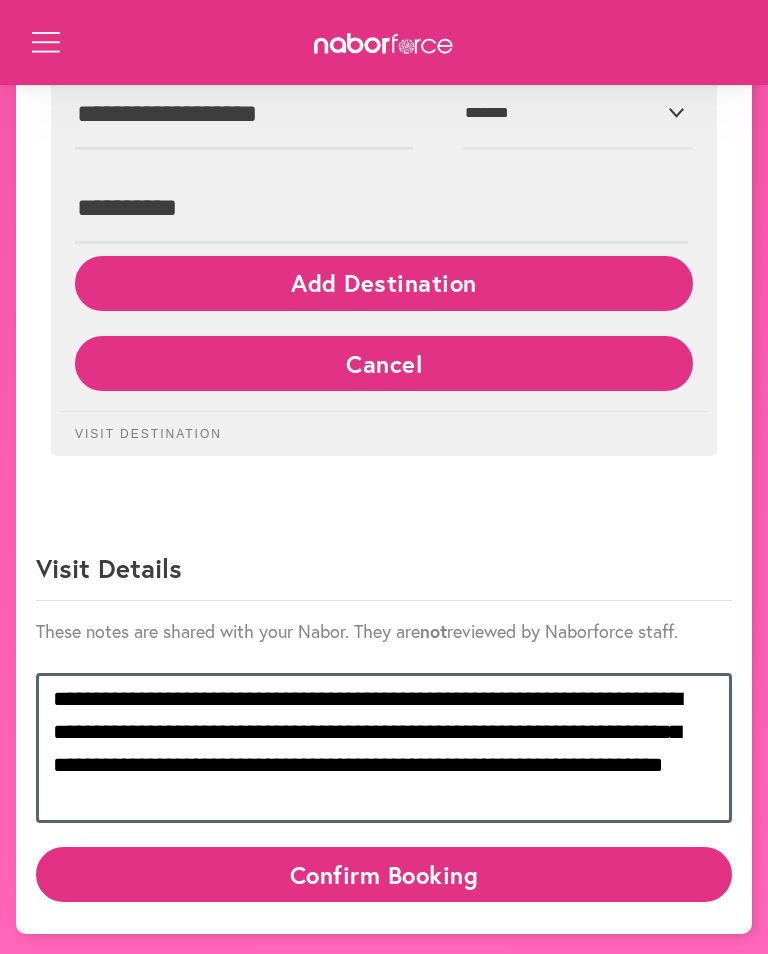 scroll, scrollTop: 41, scrollLeft: 0, axis: vertical 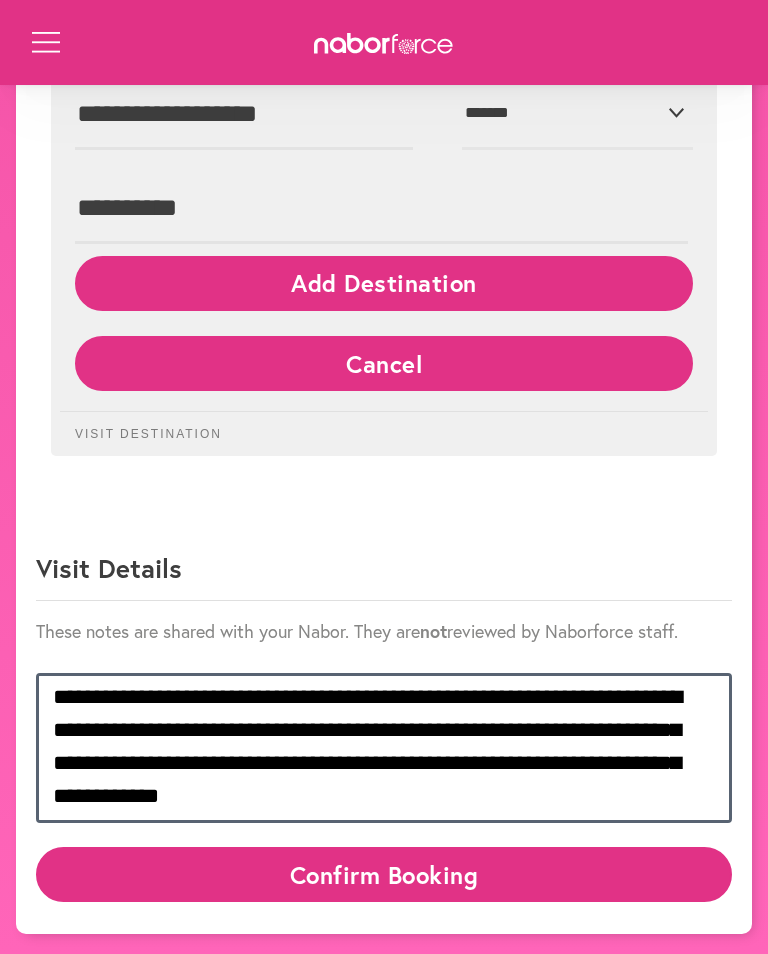 type on "**********" 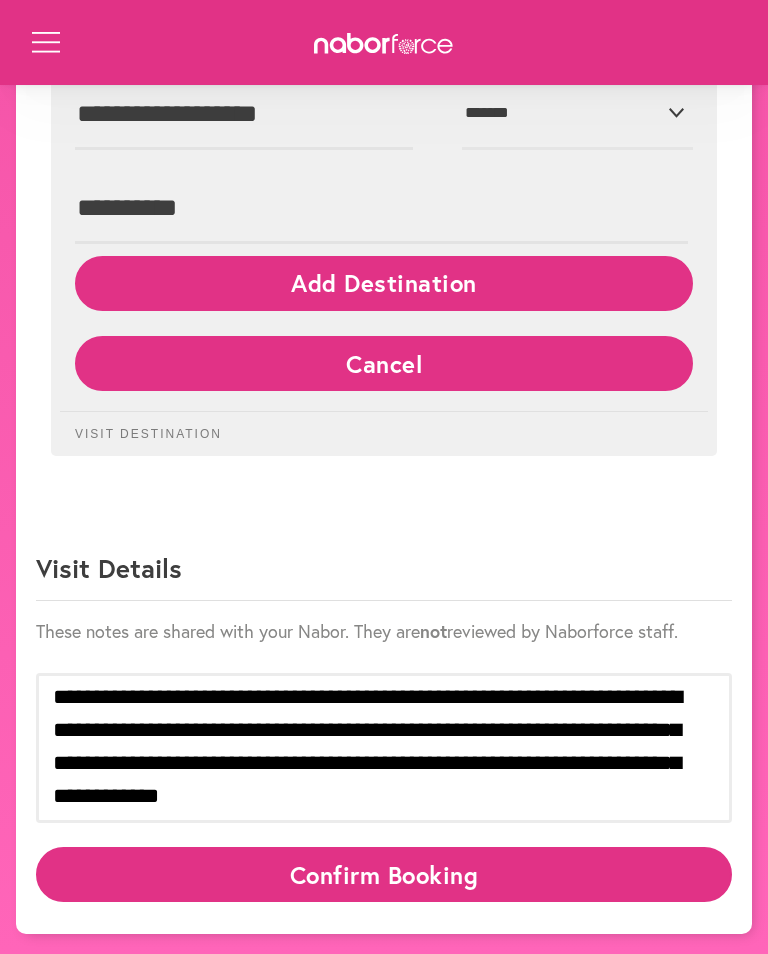 scroll, scrollTop: 2084, scrollLeft: 0, axis: vertical 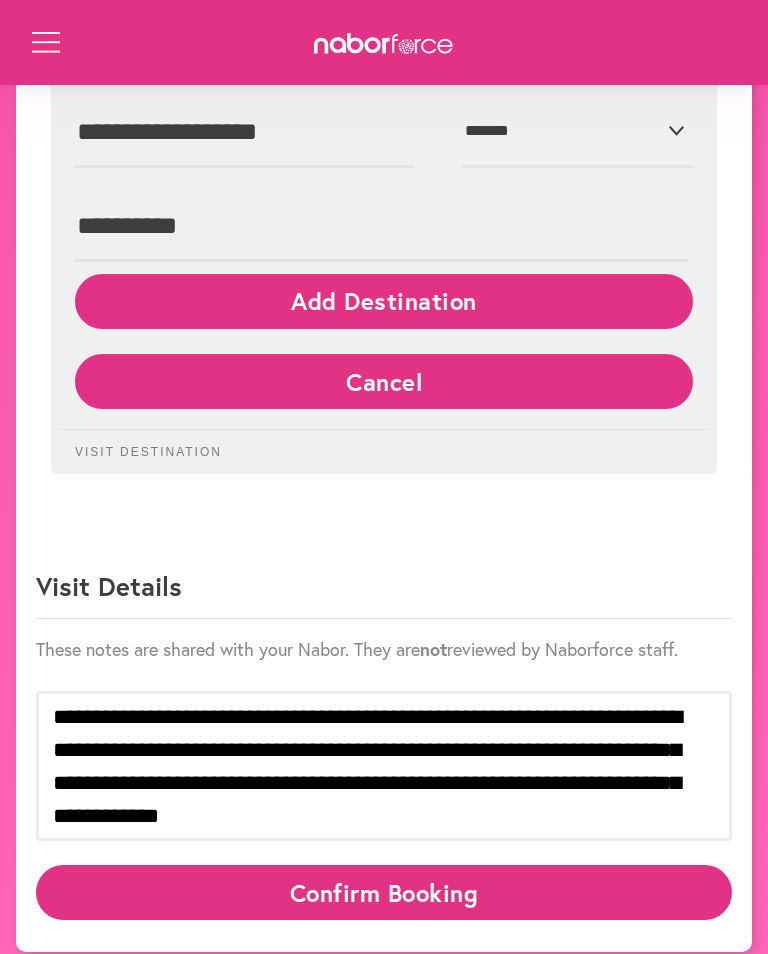 click on "Confirm Booking" at bounding box center [384, 892] 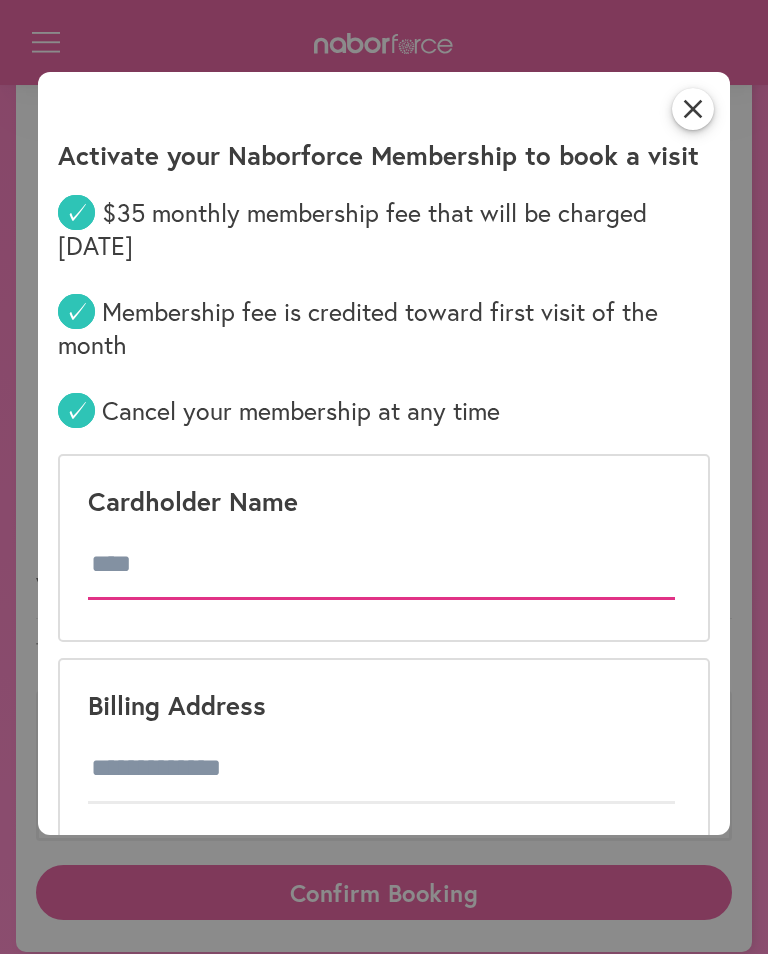 click at bounding box center (381, 565) 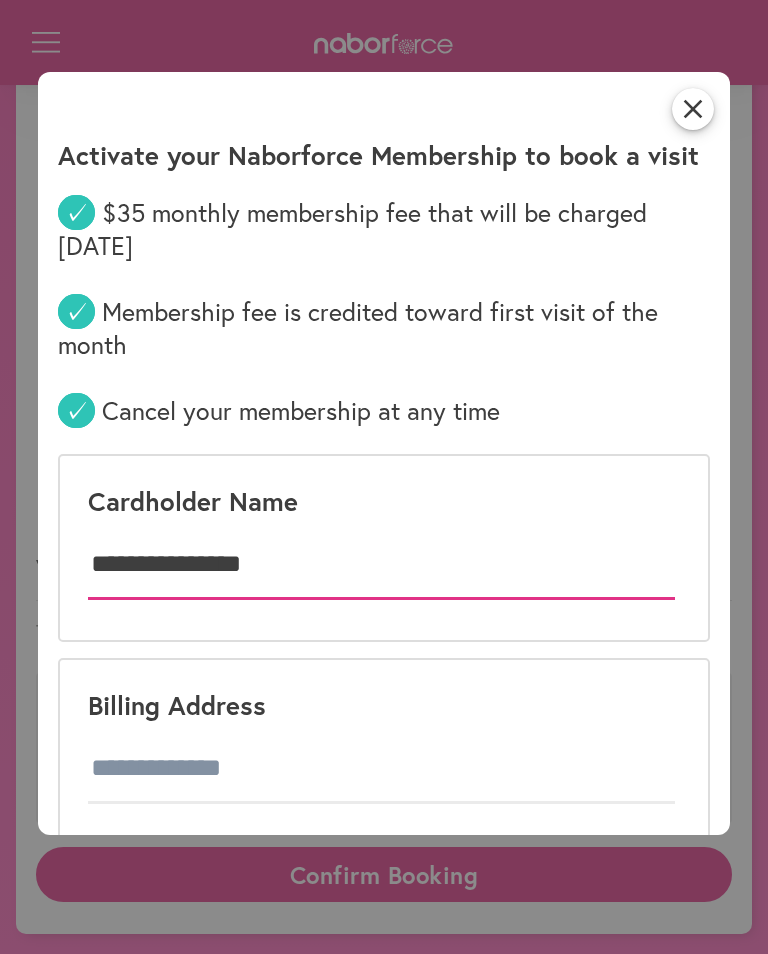 scroll, scrollTop: 2241, scrollLeft: 0, axis: vertical 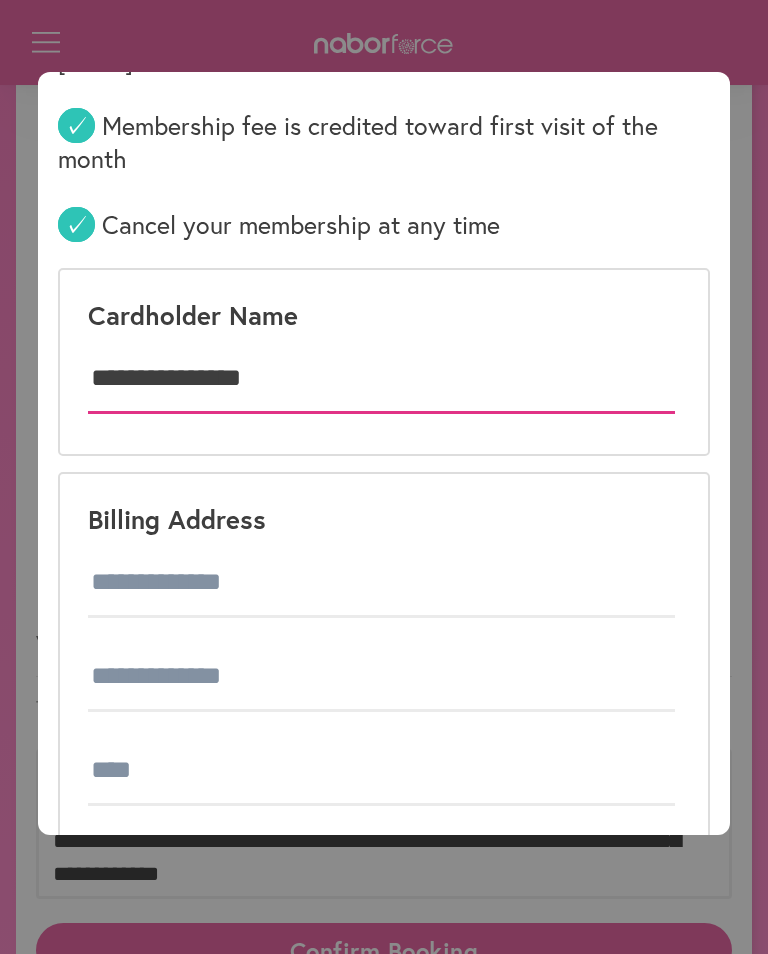type on "**********" 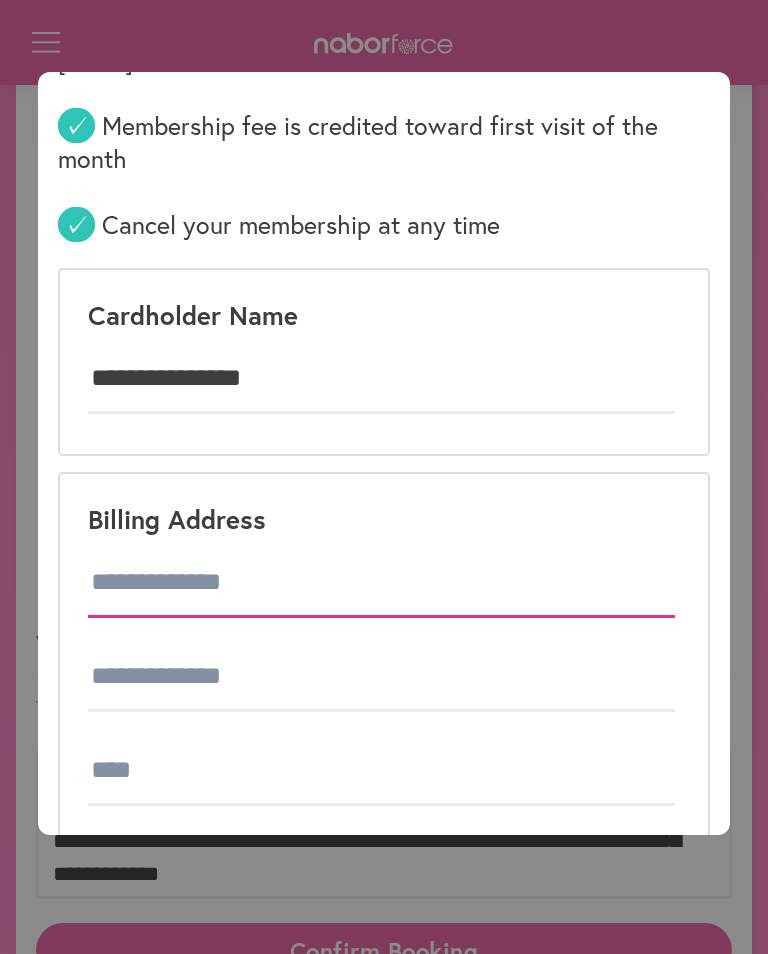 click at bounding box center [381, 583] 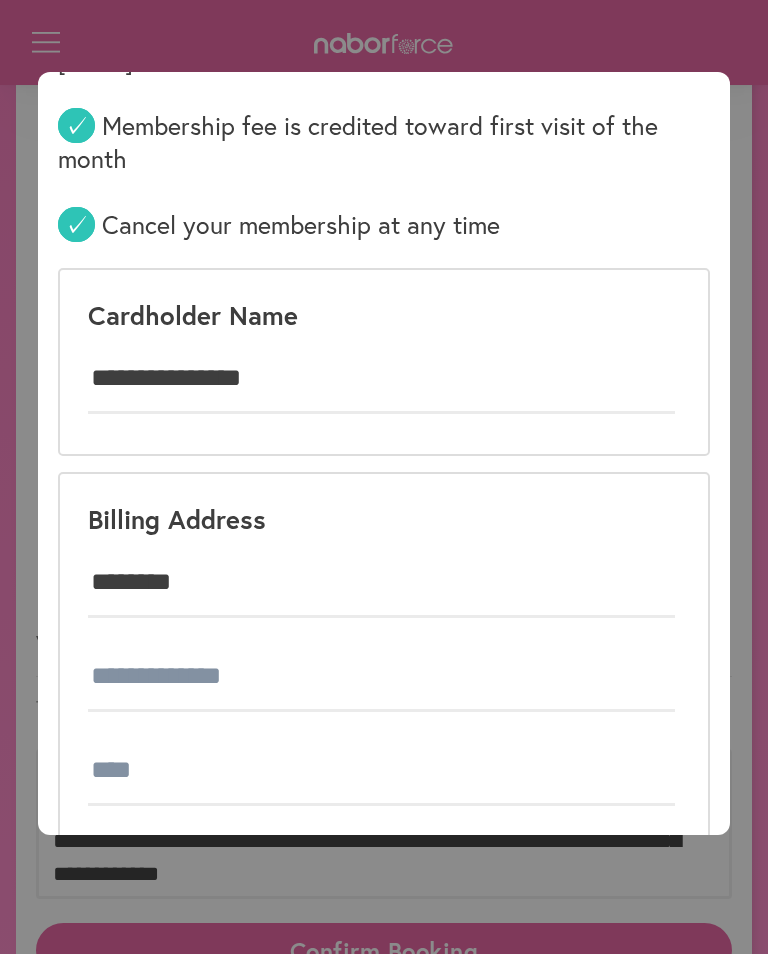 type on "**********" 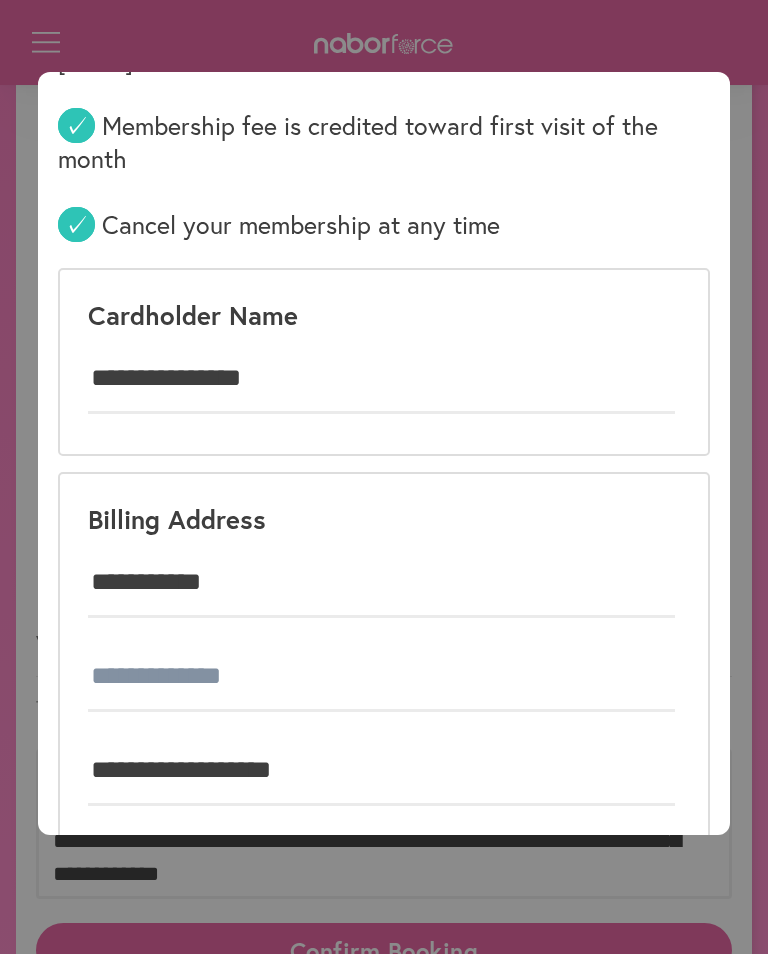 select on "**" 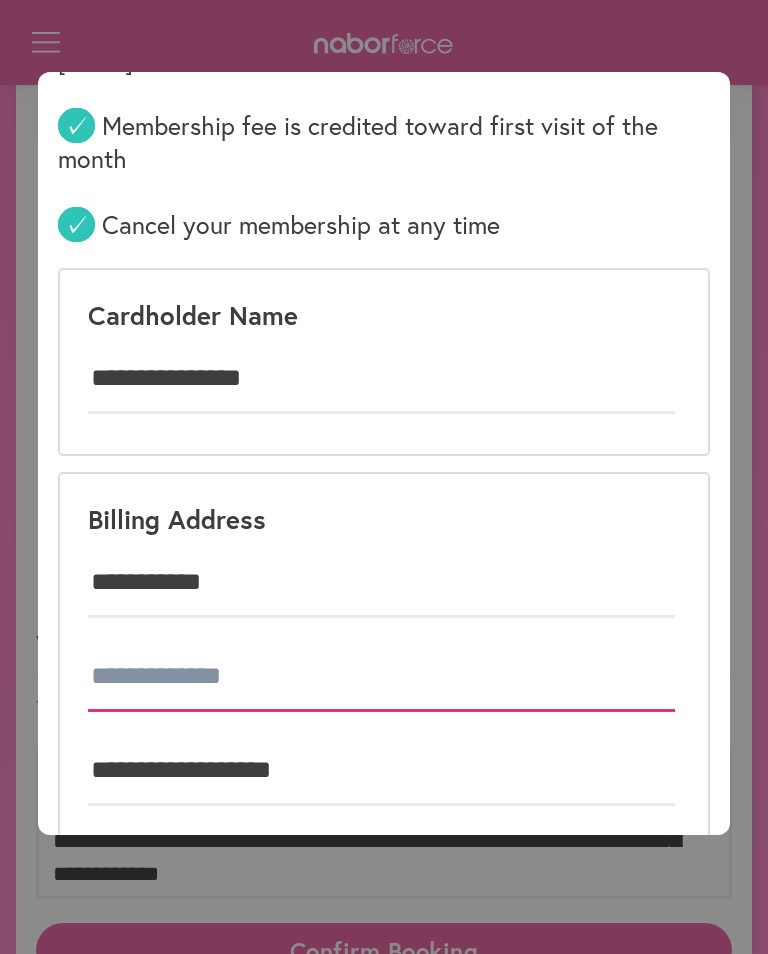 click at bounding box center (381, 677) 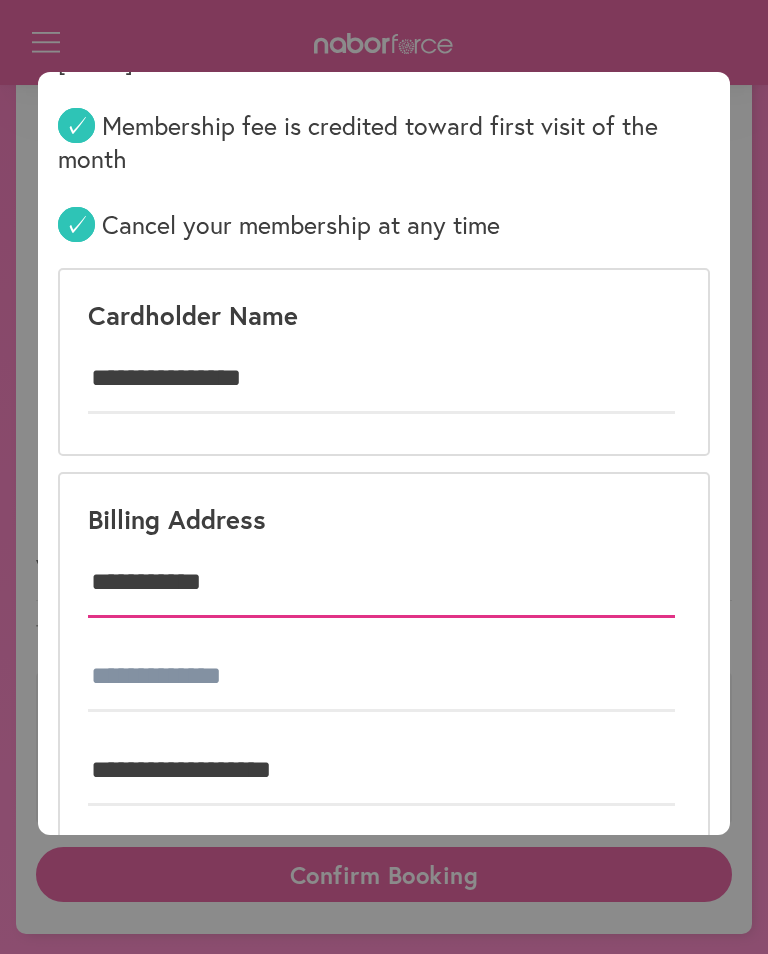 click on "**********" at bounding box center [381, 583] 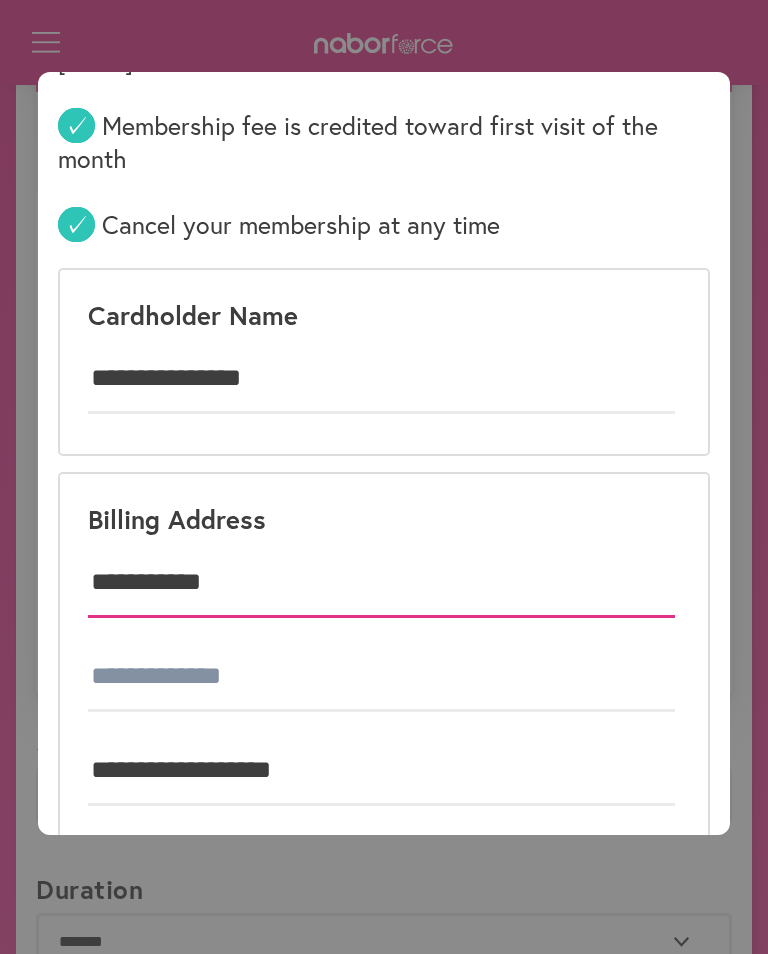 scroll, scrollTop: 265, scrollLeft: 0, axis: vertical 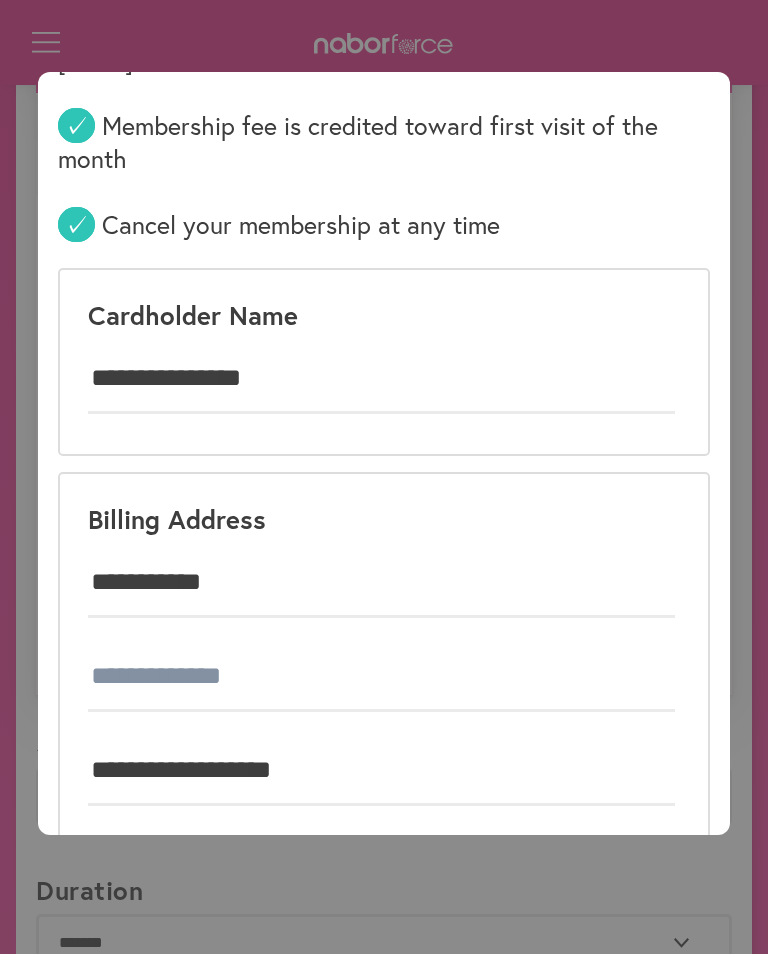 click on "**********" at bounding box center (383, 362) 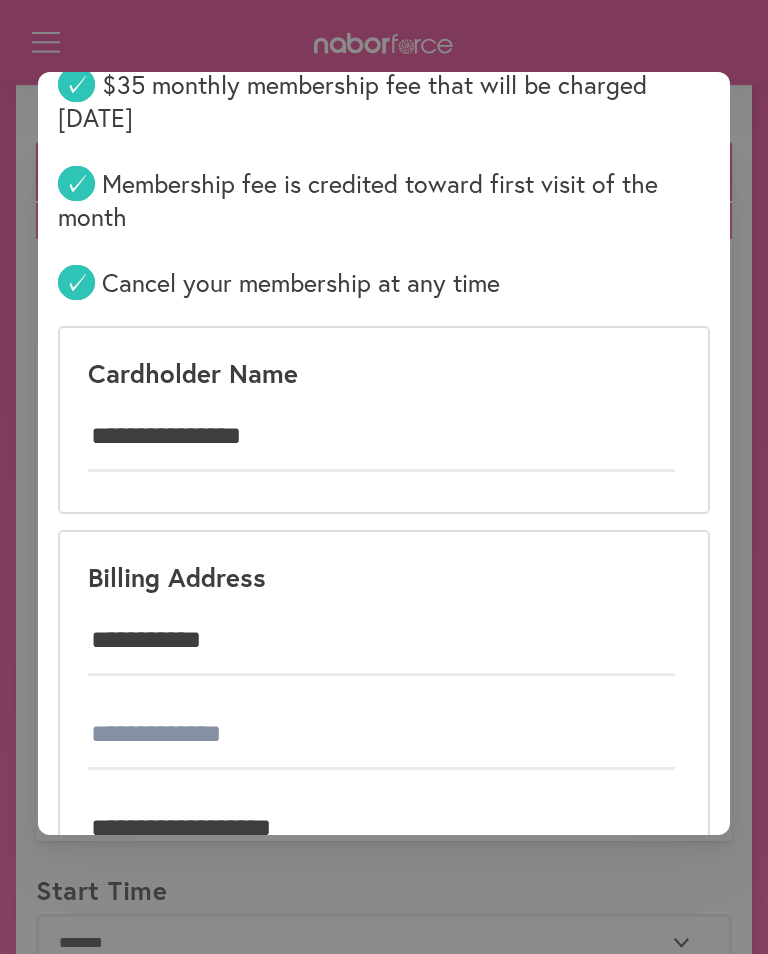 scroll, scrollTop: -54, scrollLeft: 0, axis: vertical 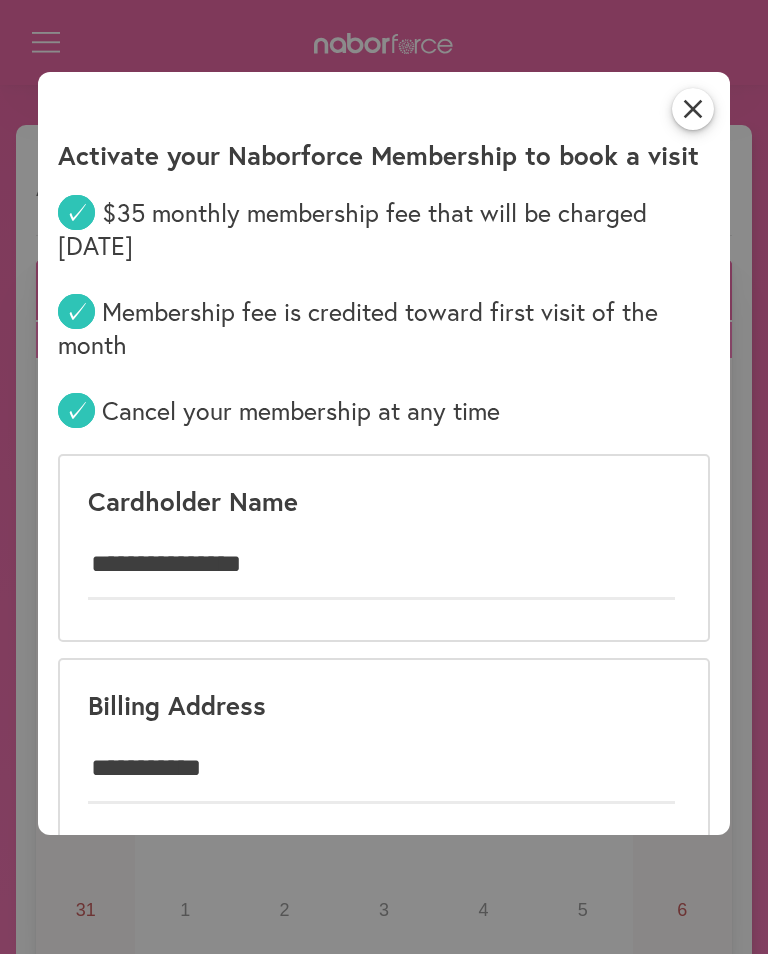 click on "Cardholder Name" at bounding box center (383, 501) 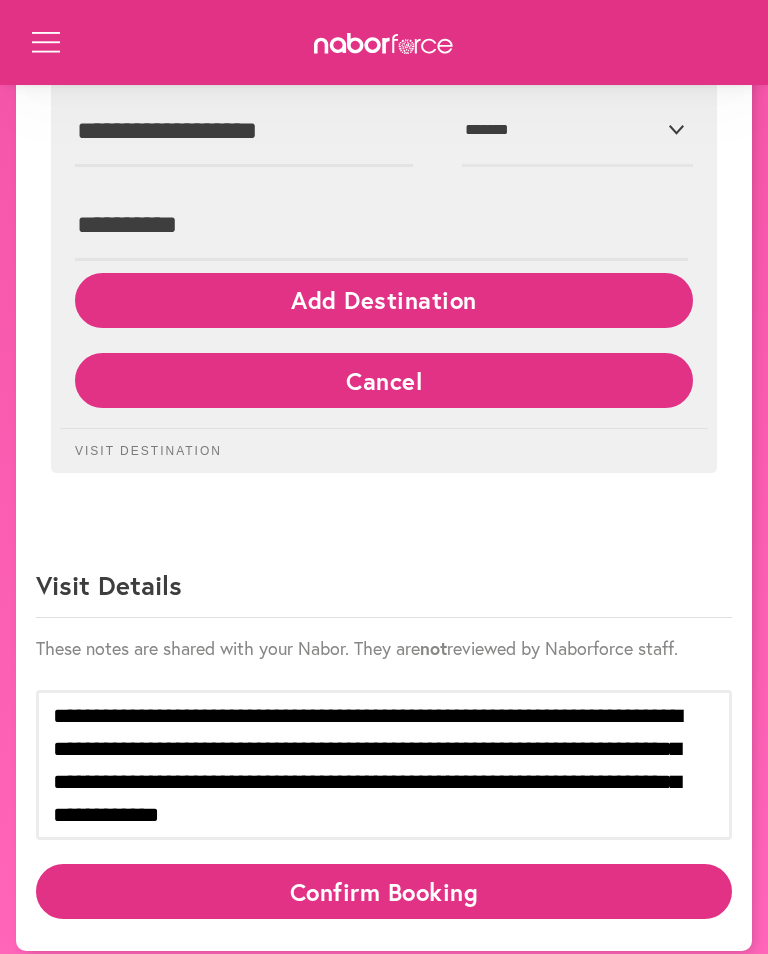 scroll, scrollTop: 2084, scrollLeft: 0, axis: vertical 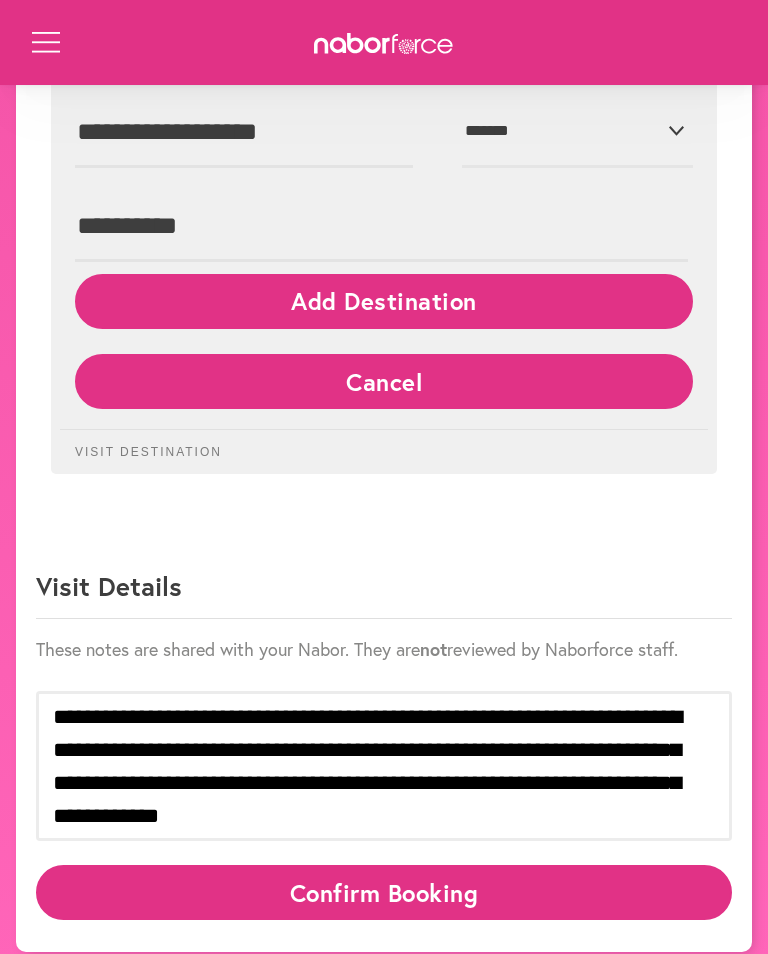 click on "Confirm Booking" at bounding box center (384, 892) 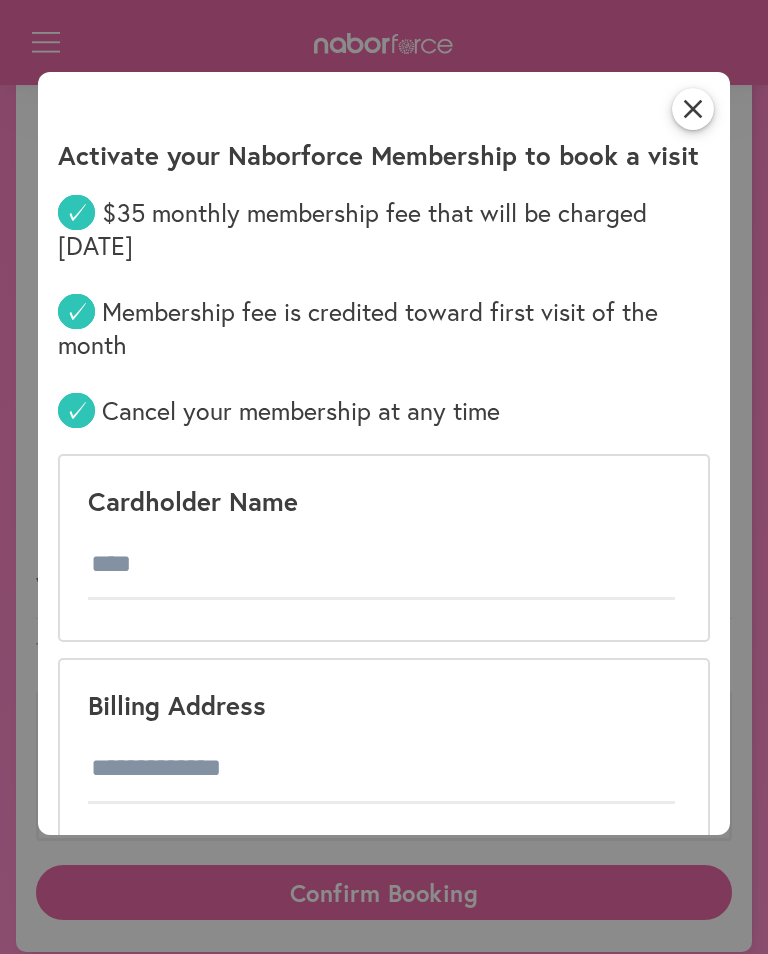 click on "**********" at bounding box center (384, 477) 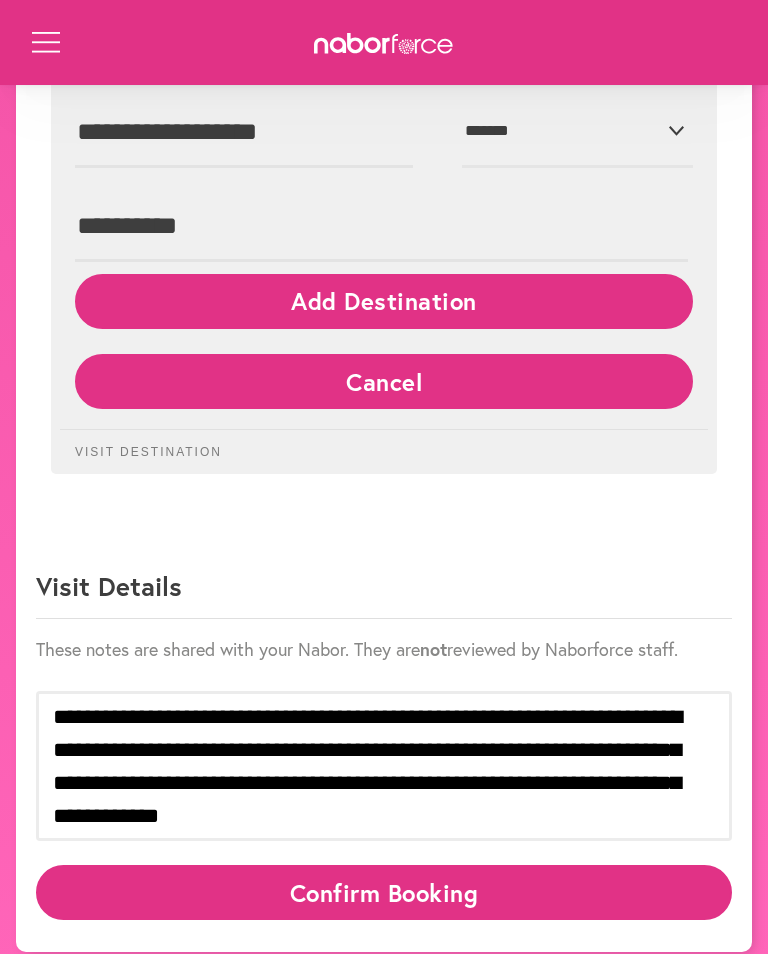 click on "Confirm Booking" at bounding box center [384, 892] 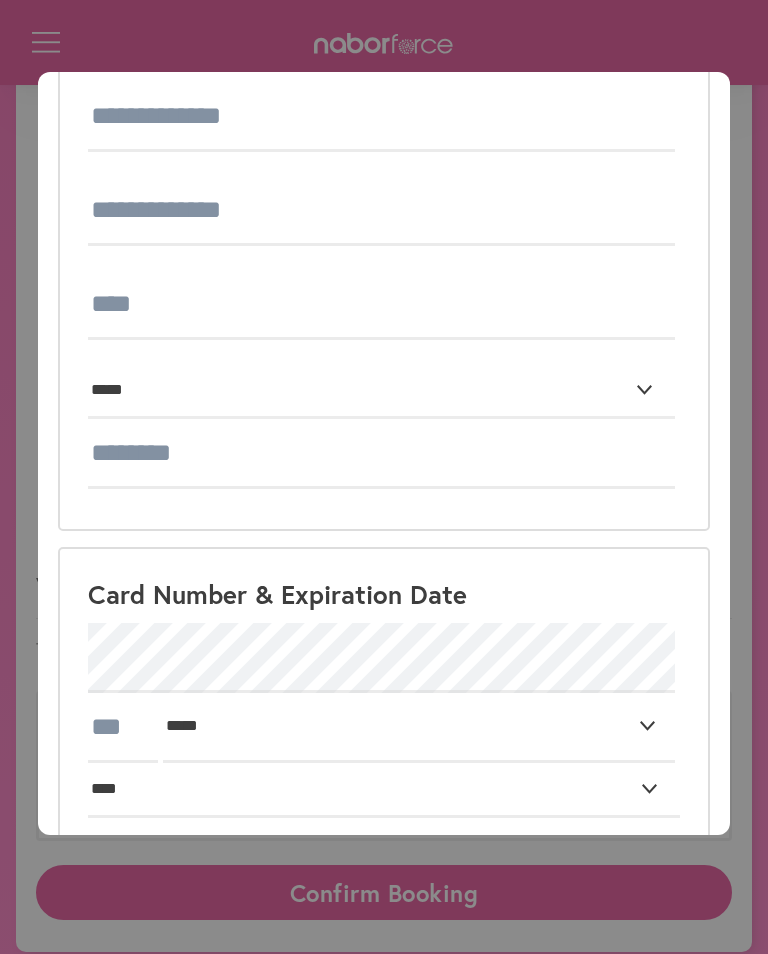 scroll, scrollTop: 437, scrollLeft: 0, axis: vertical 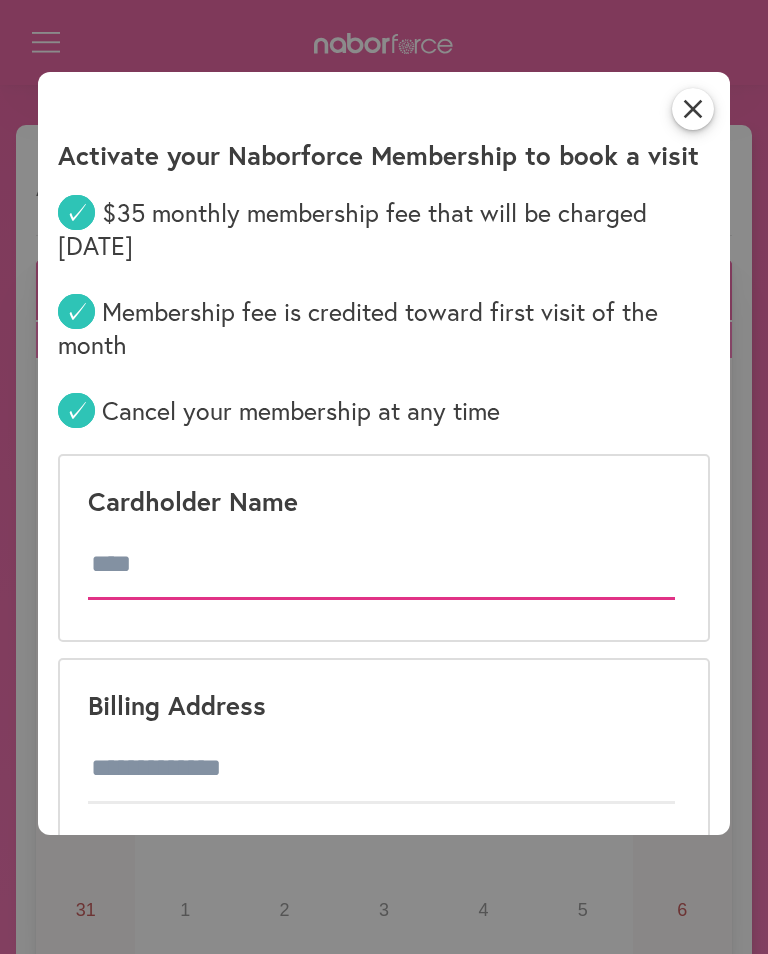 click at bounding box center (381, 565) 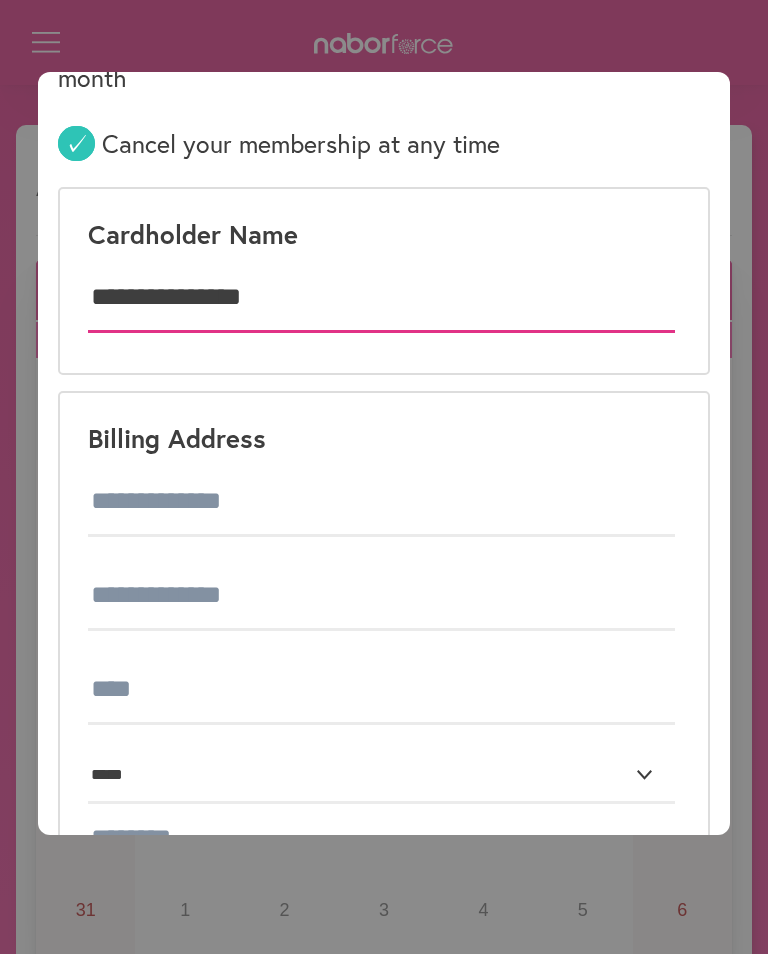 scroll, scrollTop: 340, scrollLeft: 0, axis: vertical 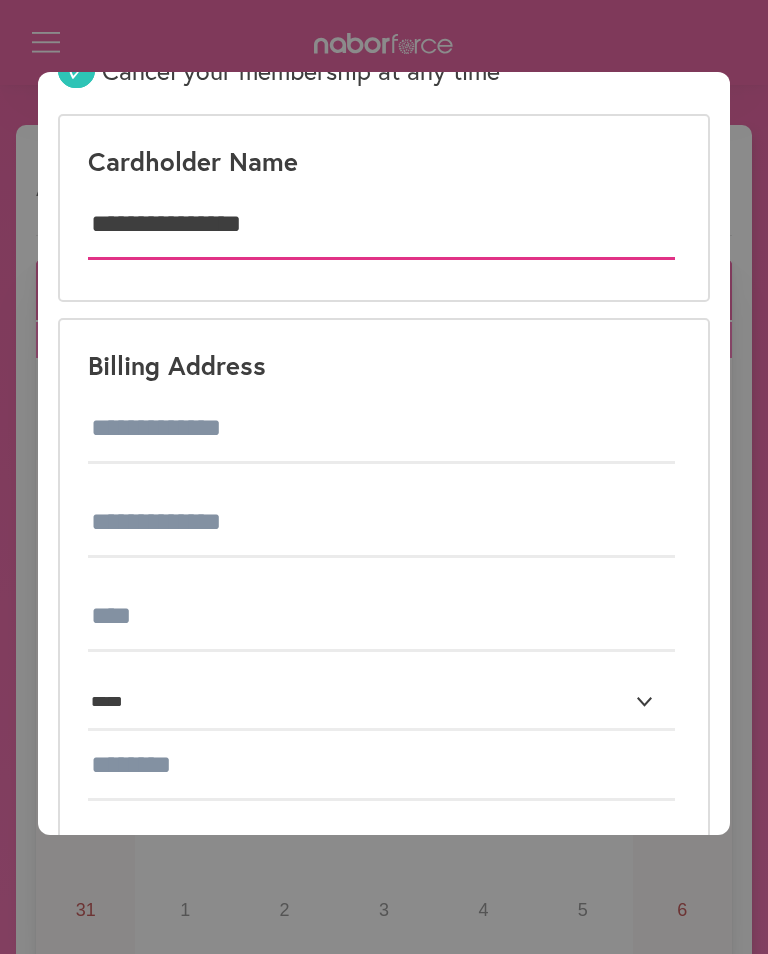type on "**********" 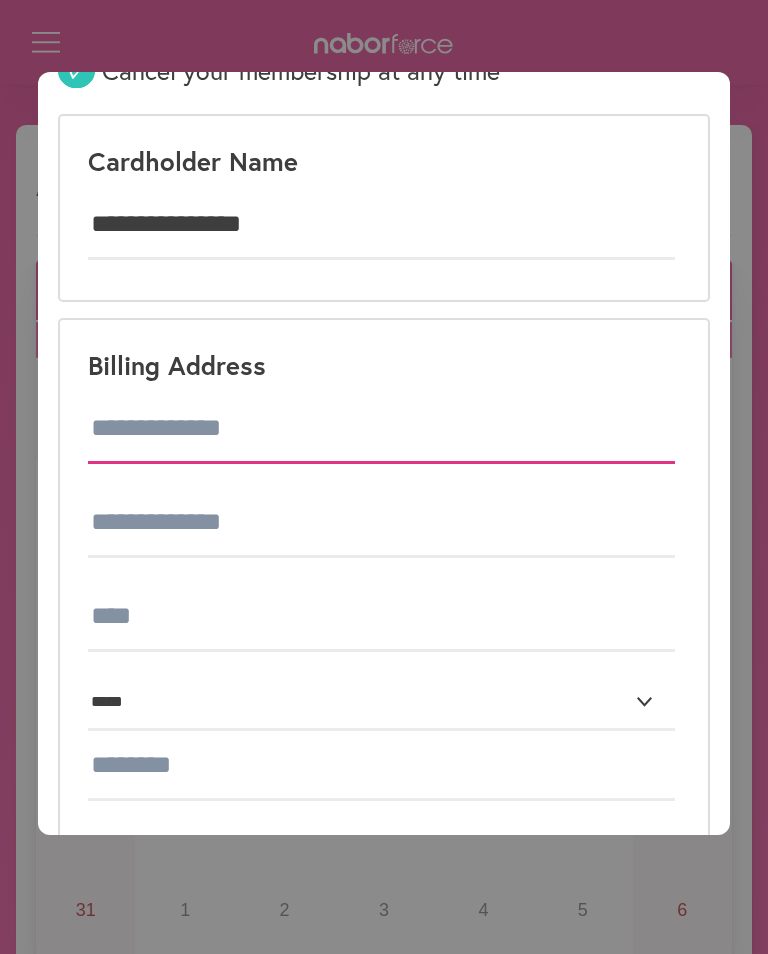 click at bounding box center (381, 429) 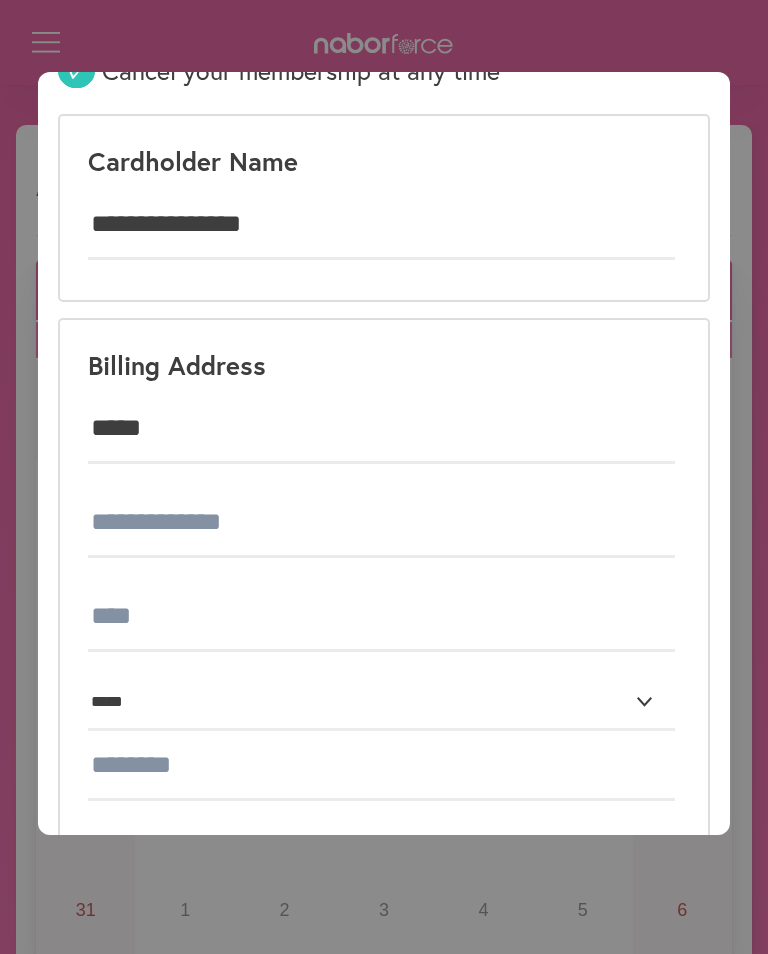 type on "**********" 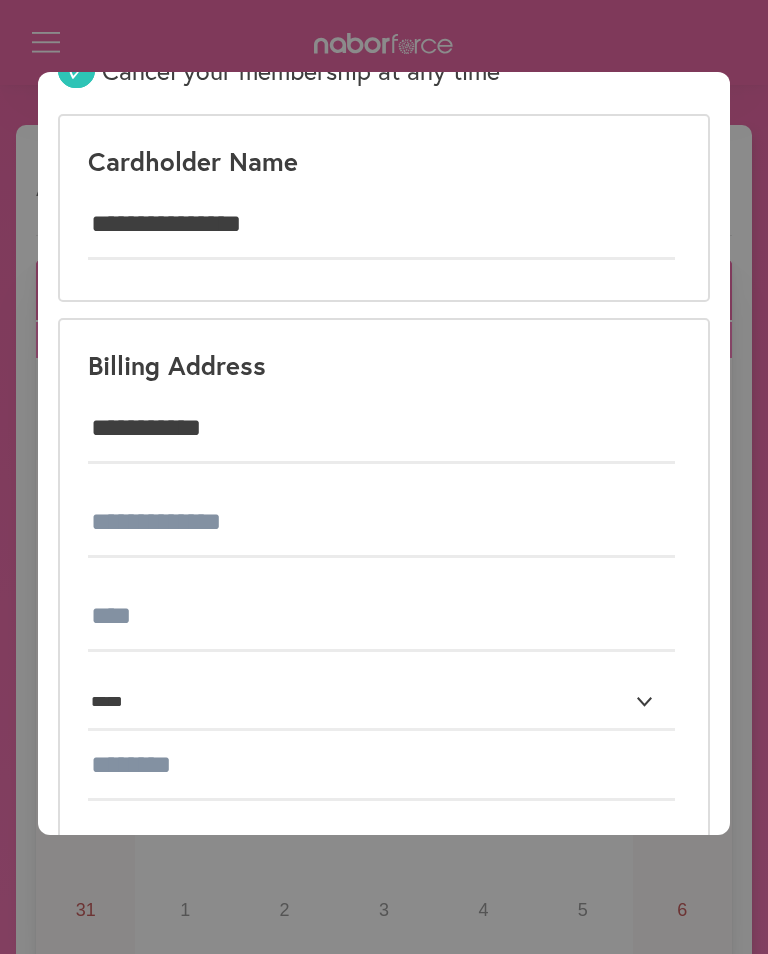 type on "**********" 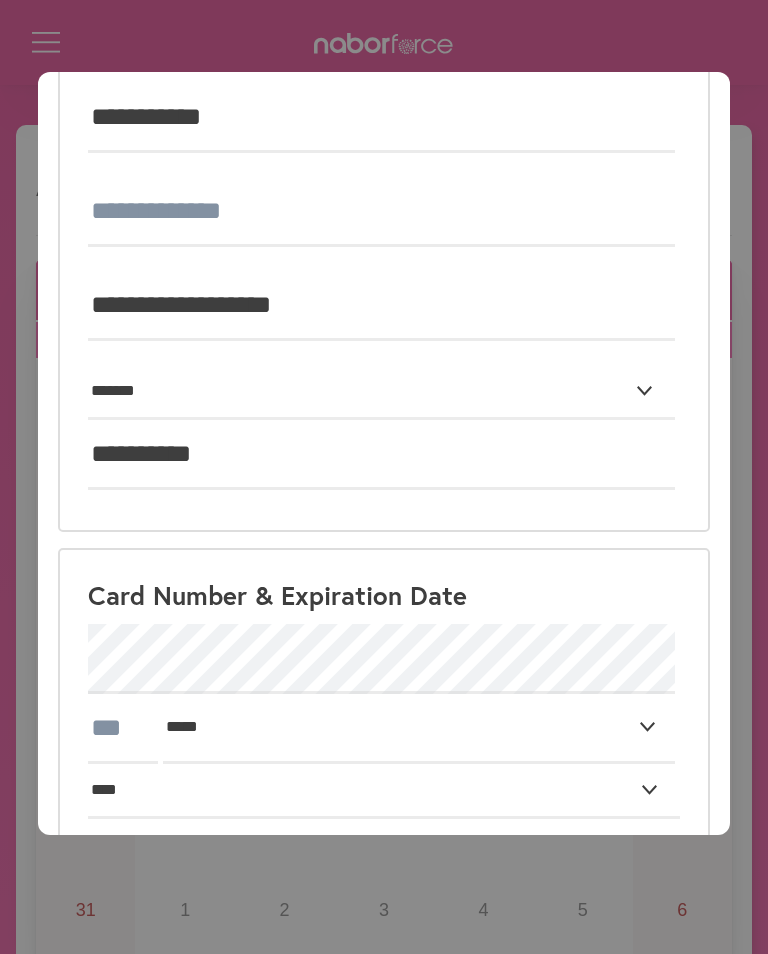 scroll, scrollTop: 669, scrollLeft: 0, axis: vertical 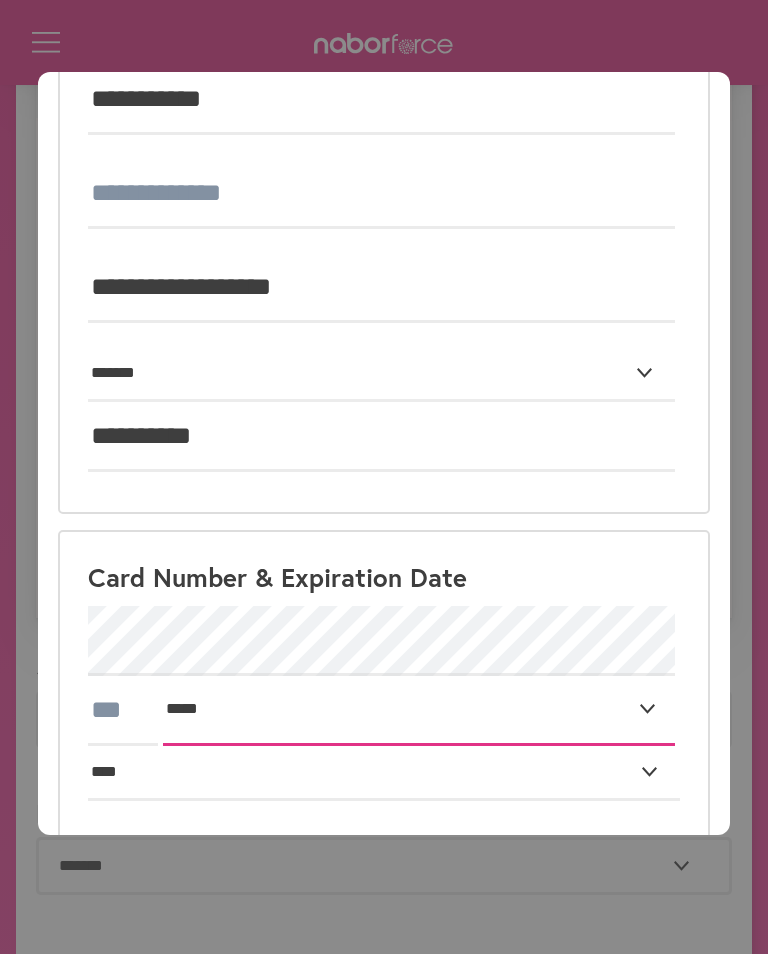click on "***** * * * * * * * * * ** ** **" at bounding box center [418, 711] 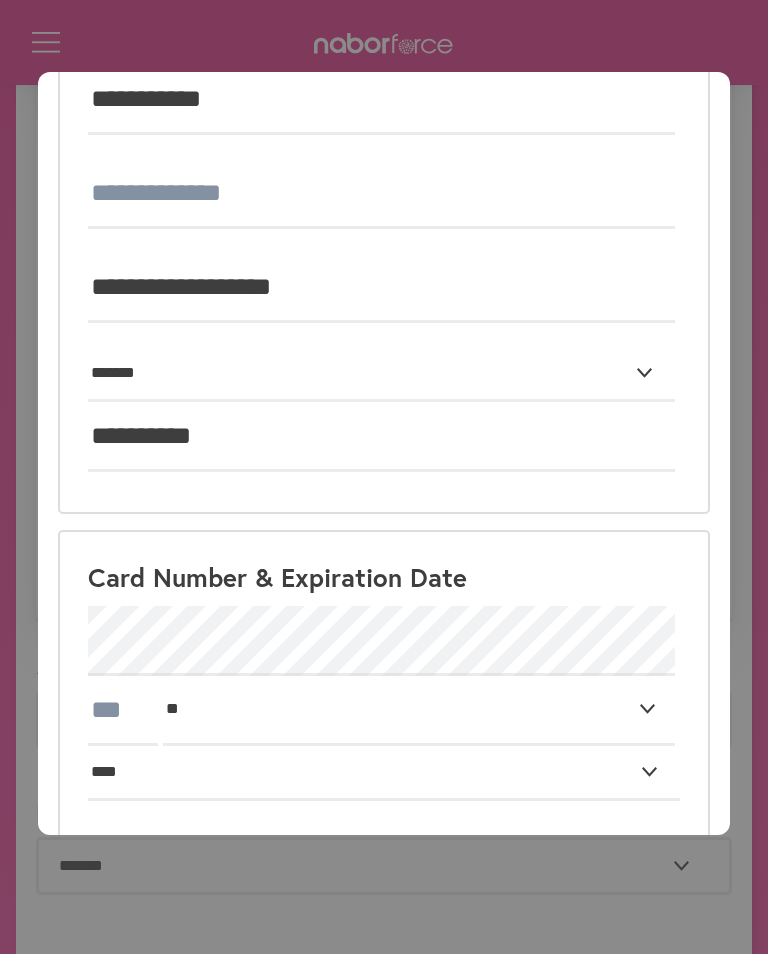 scroll, scrollTop: 658, scrollLeft: 0, axis: vertical 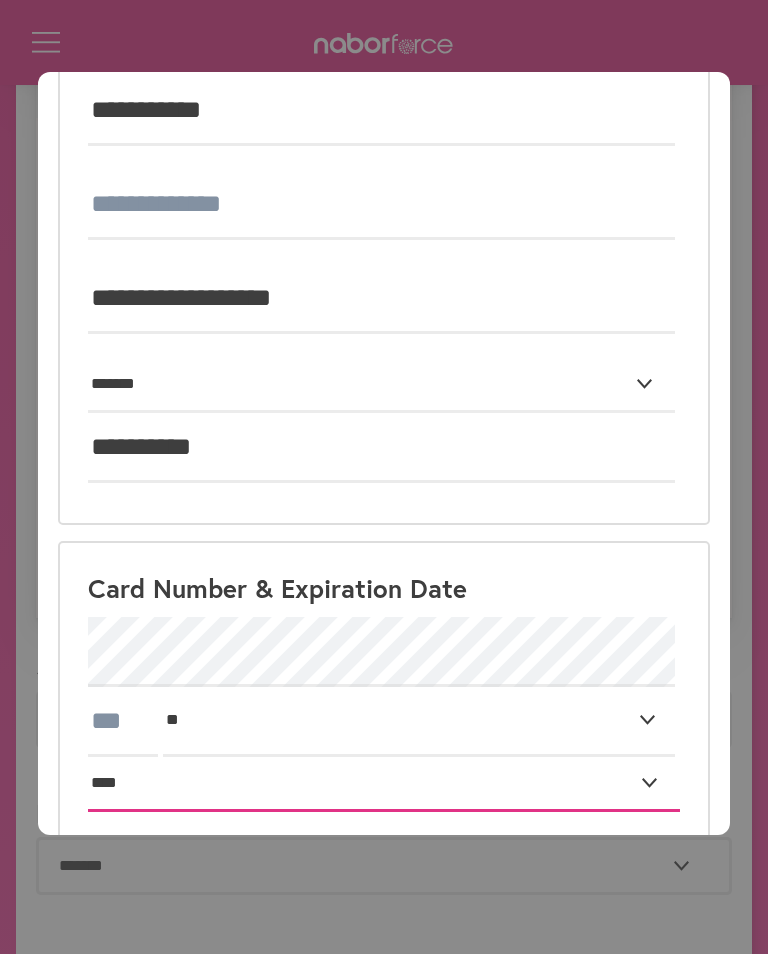 click on "**** **** **** **** **** **** **** **** **** **** **** **** **** **** **** **** **** **** **** **** ****" at bounding box center (383, 784) 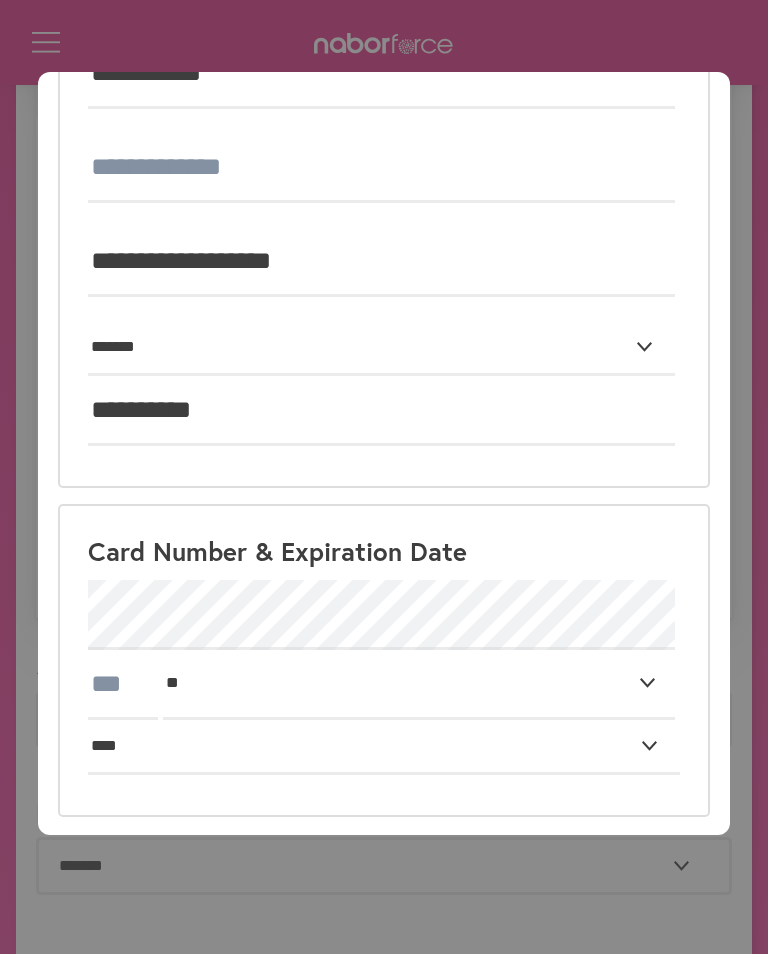 scroll, scrollTop: 793, scrollLeft: 0, axis: vertical 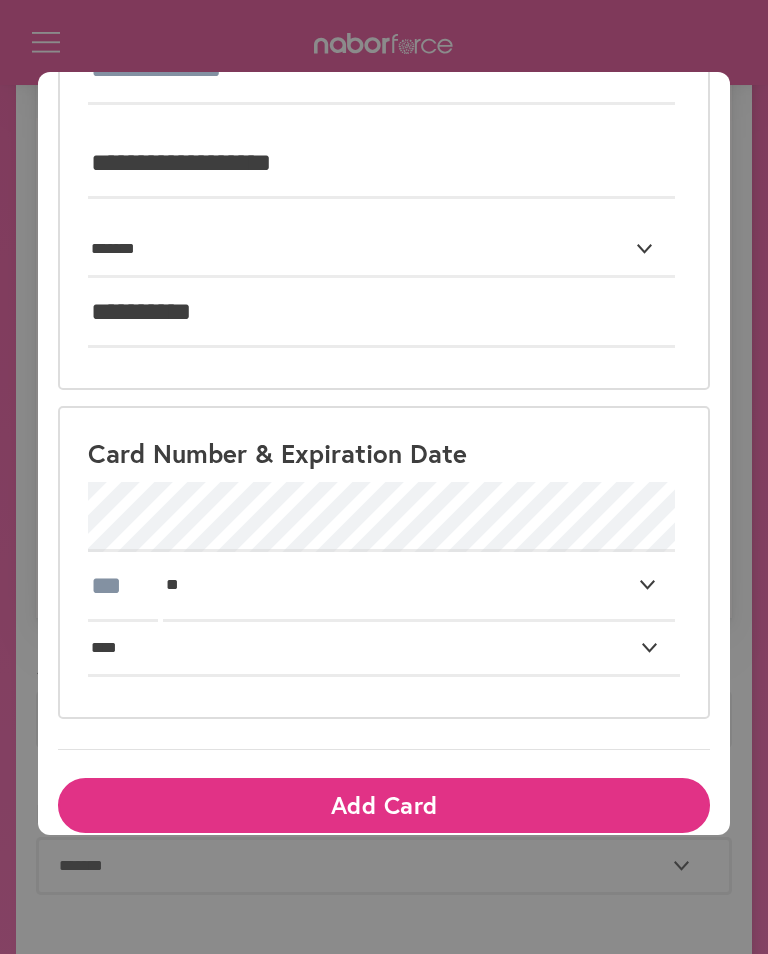click on "Add Card" at bounding box center (383, 805) 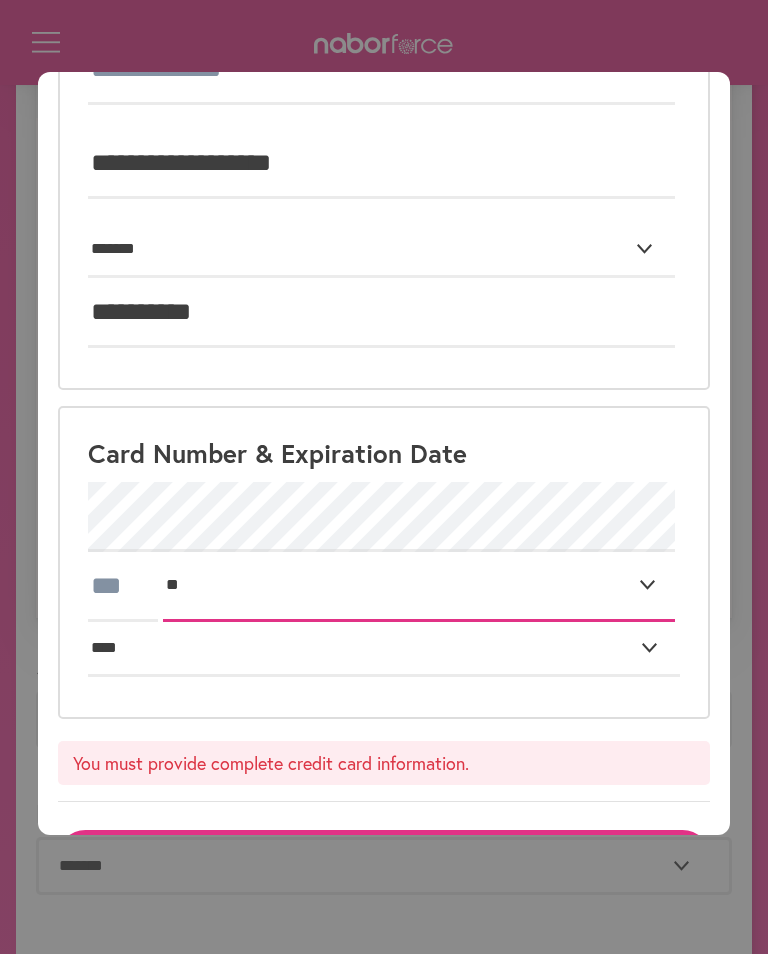 click on "***** * * * * * * * * * ** ** **" at bounding box center (418, 587) 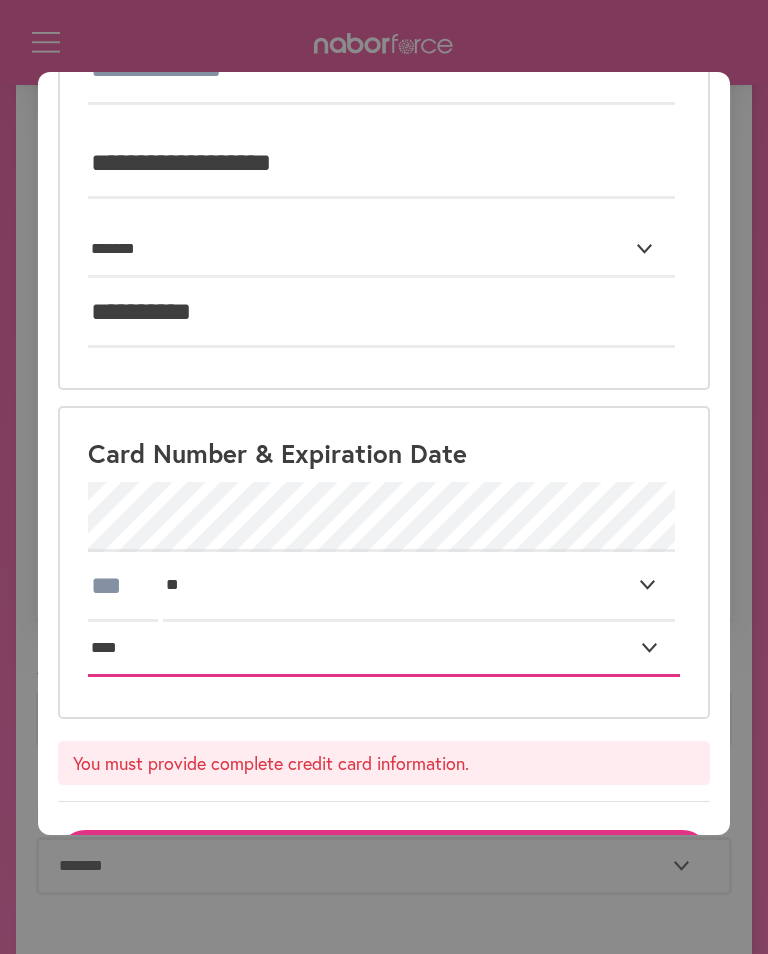click on "**** **** **** **** **** **** **** **** **** **** **** **** **** **** **** **** **** **** **** **** ****" at bounding box center [383, 649] 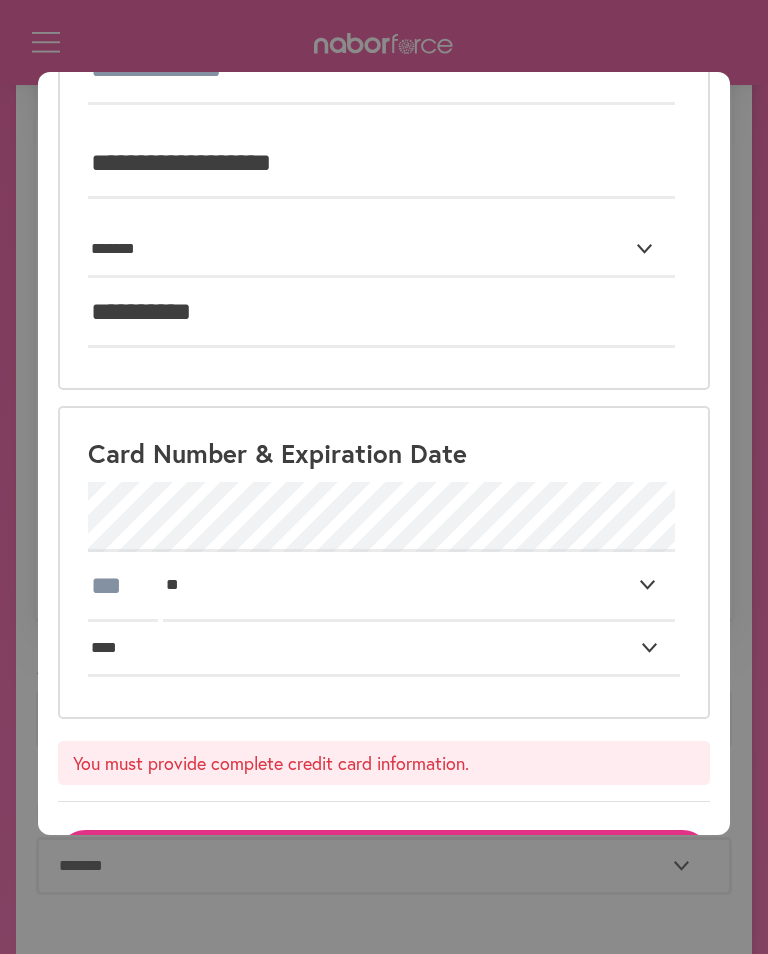 click on "Card Number & Expiration Date ***** * * * * * * * * * ** ** ** **** **** **** **** **** **** **** **** **** **** **** **** **** **** **** **** **** **** **** **** ****" at bounding box center (383, 562) 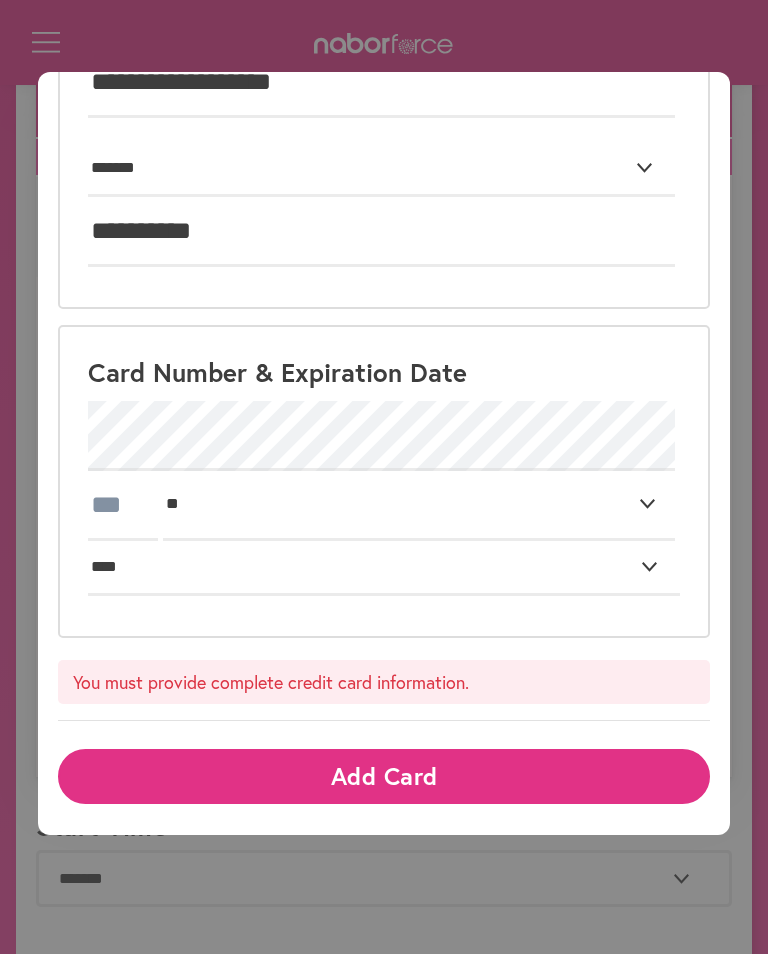 scroll, scrollTop: 167, scrollLeft: 0, axis: vertical 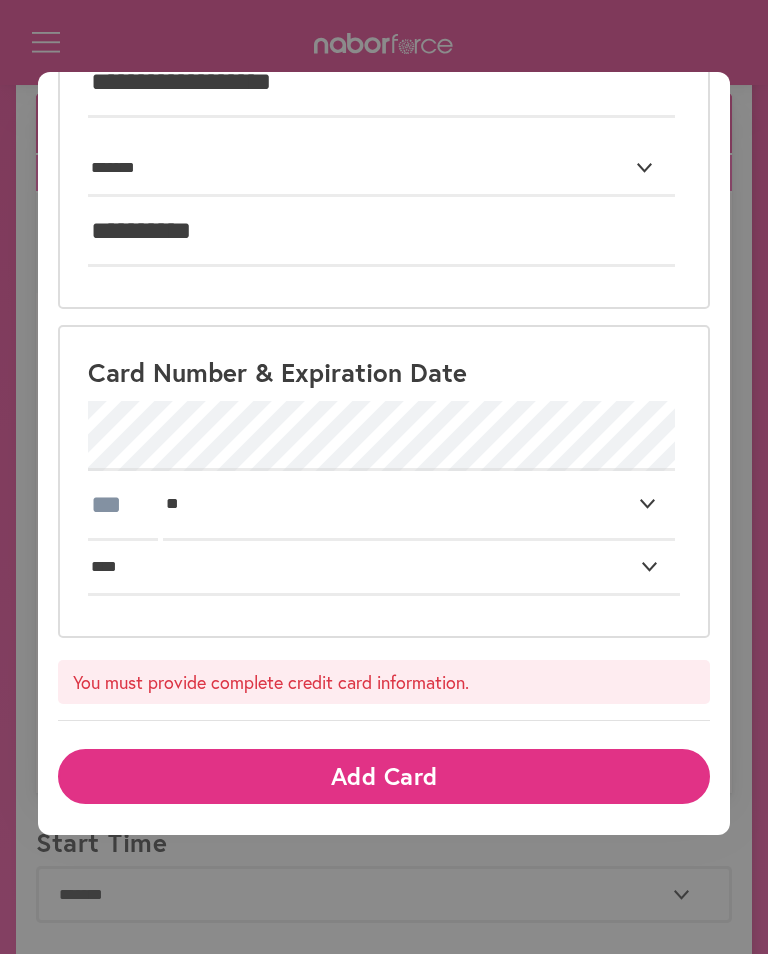 click on "Add Card" at bounding box center [383, 776] 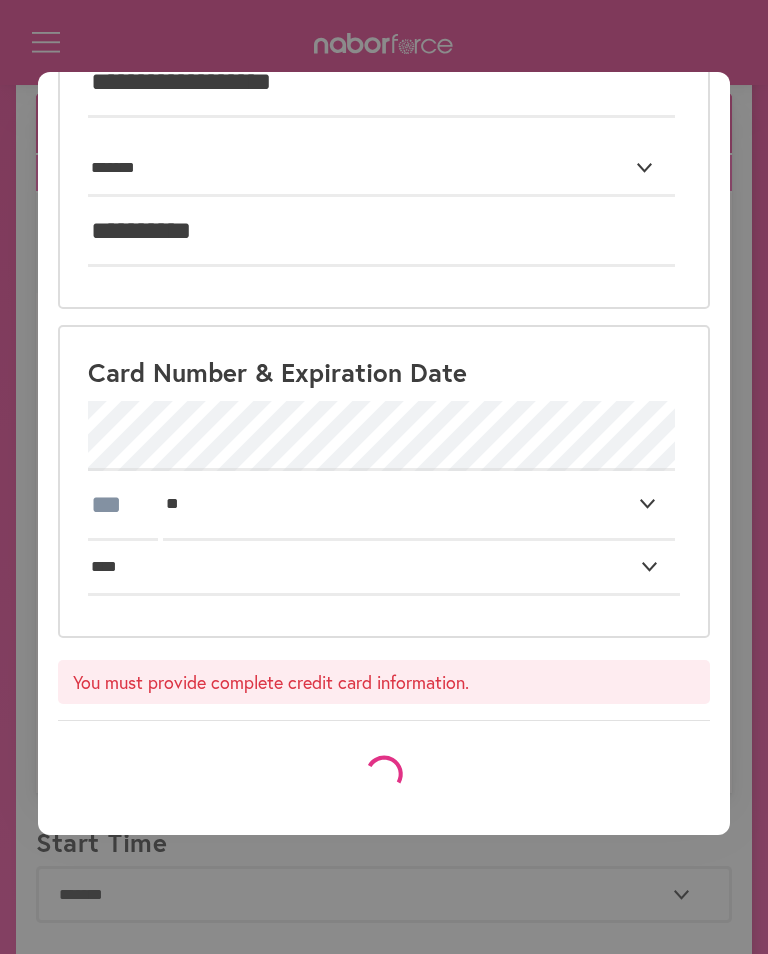 scroll, scrollTop: 869, scrollLeft: 0, axis: vertical 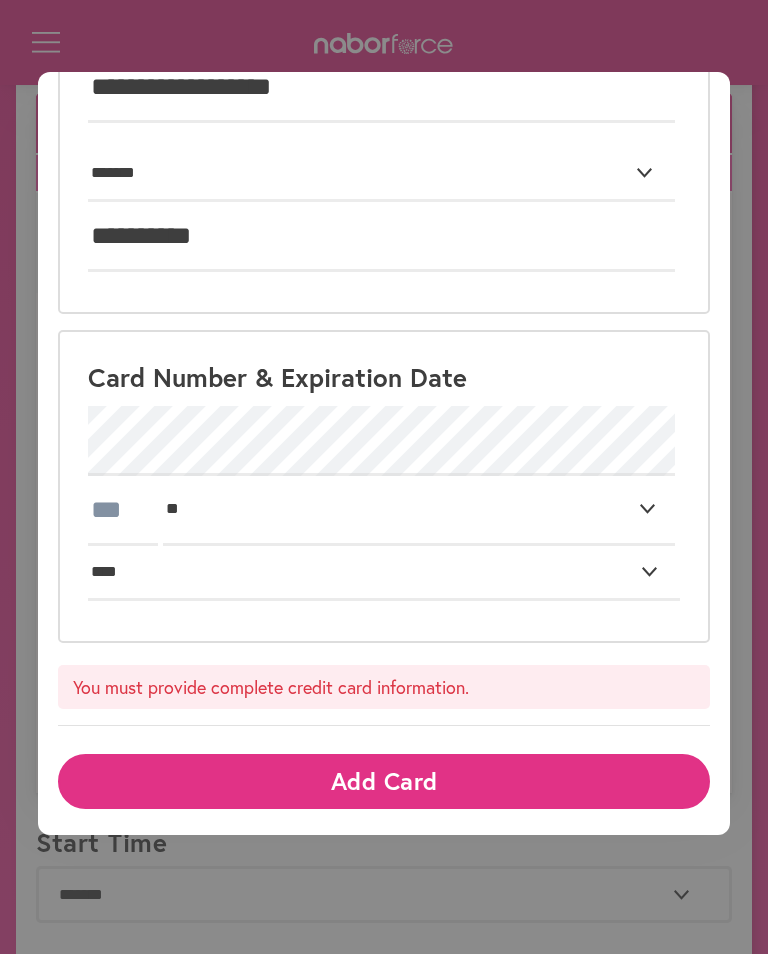 click on "You must provide complete credit card information." at bounding box center (383, 687) 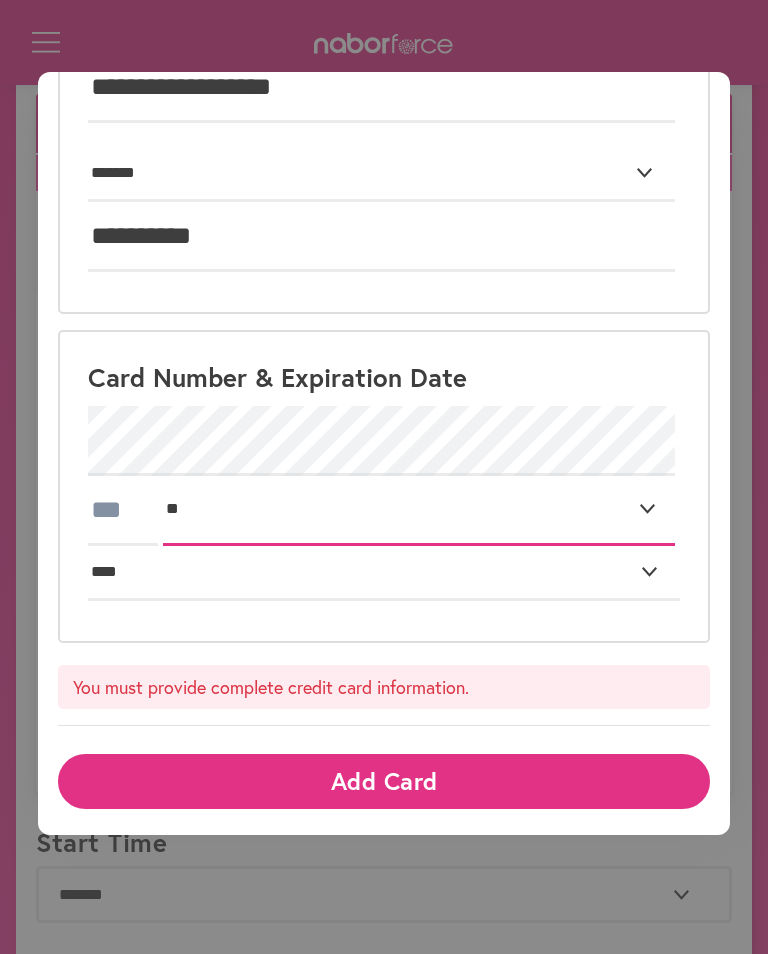 click on "***** * * * * * * * * * ** ** **" at bounding box center (418, 511) 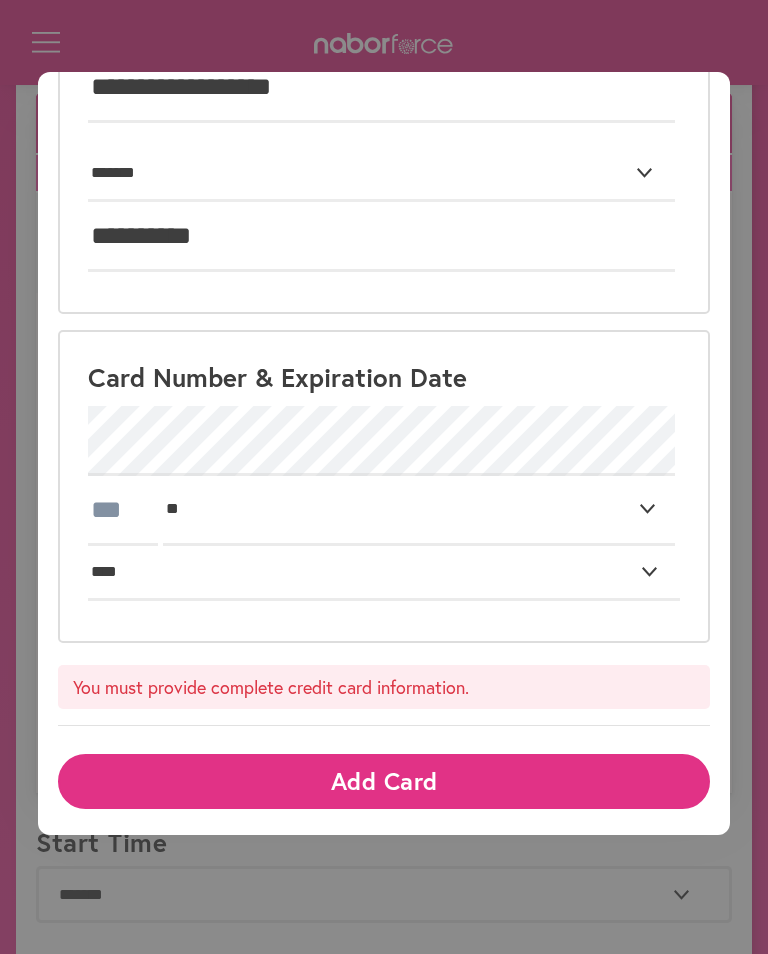 scroll, scrollTop: 874, scrollLeft: 0, axis: vertical 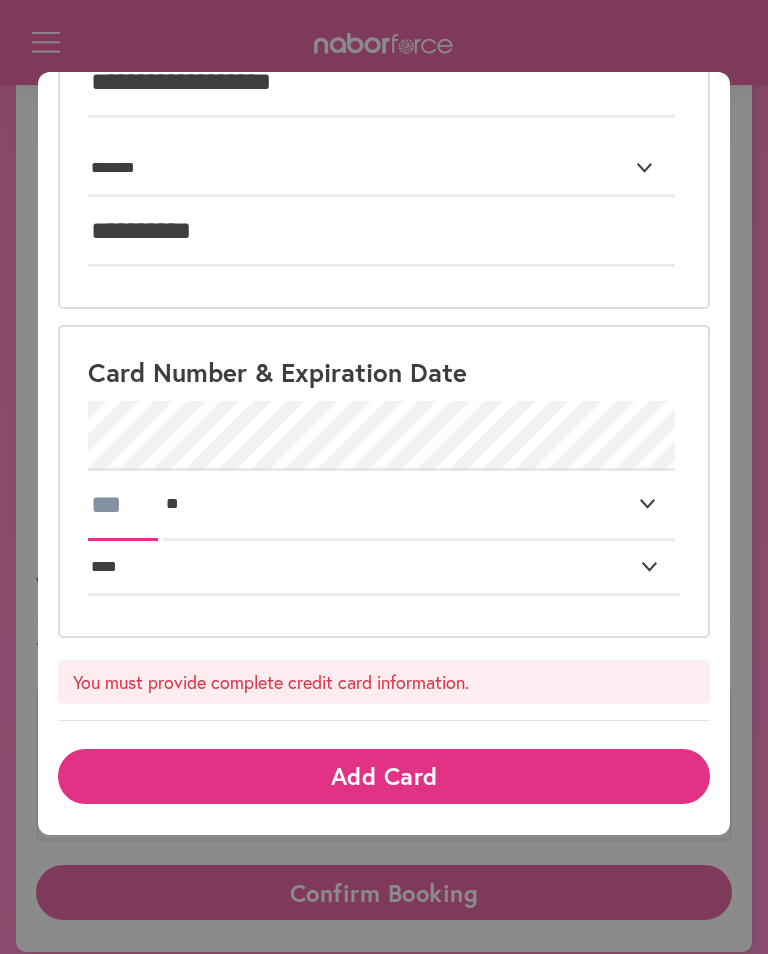 click at bounding box center (123, 506) 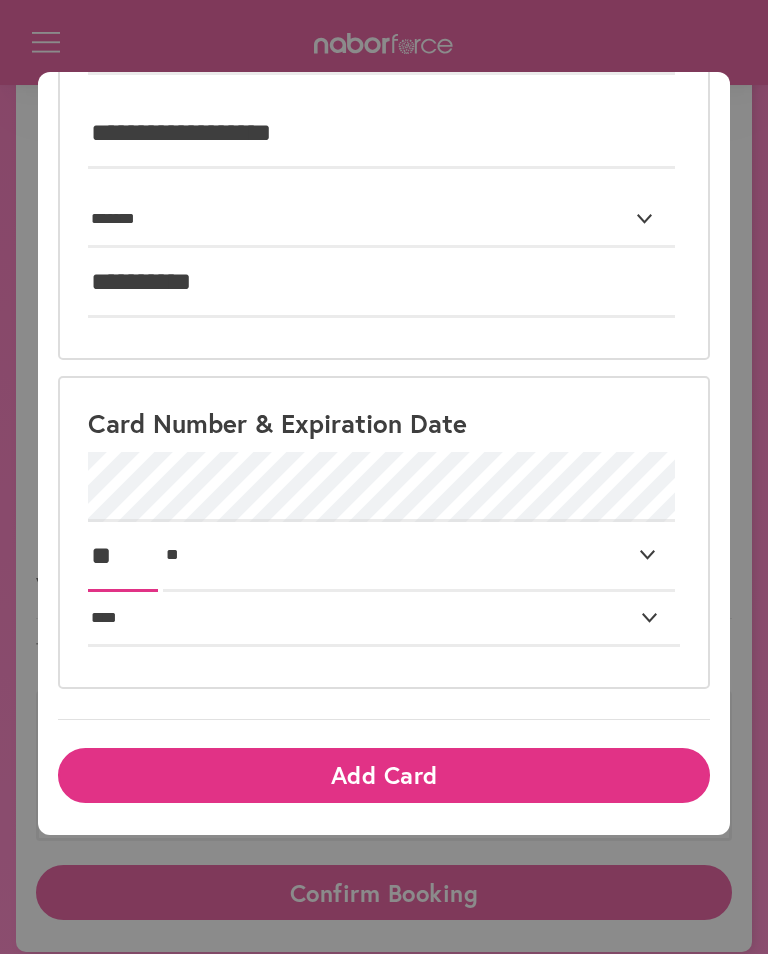 scroll, scrollTop: 822, scrollLeft: 0, axis: vertical 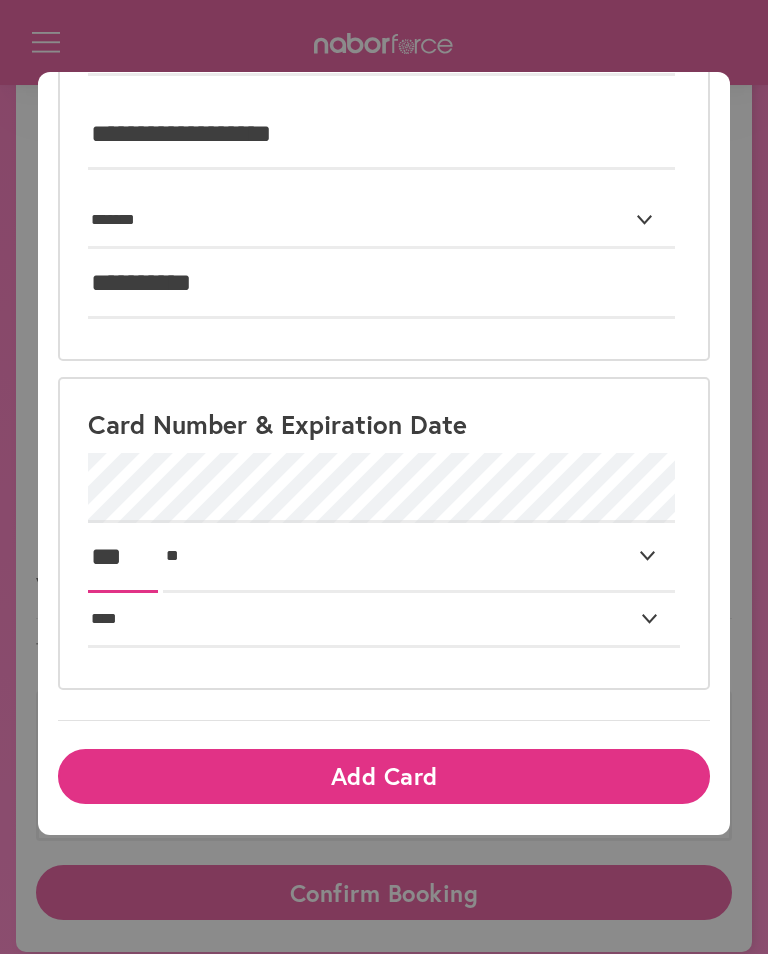type on "***" 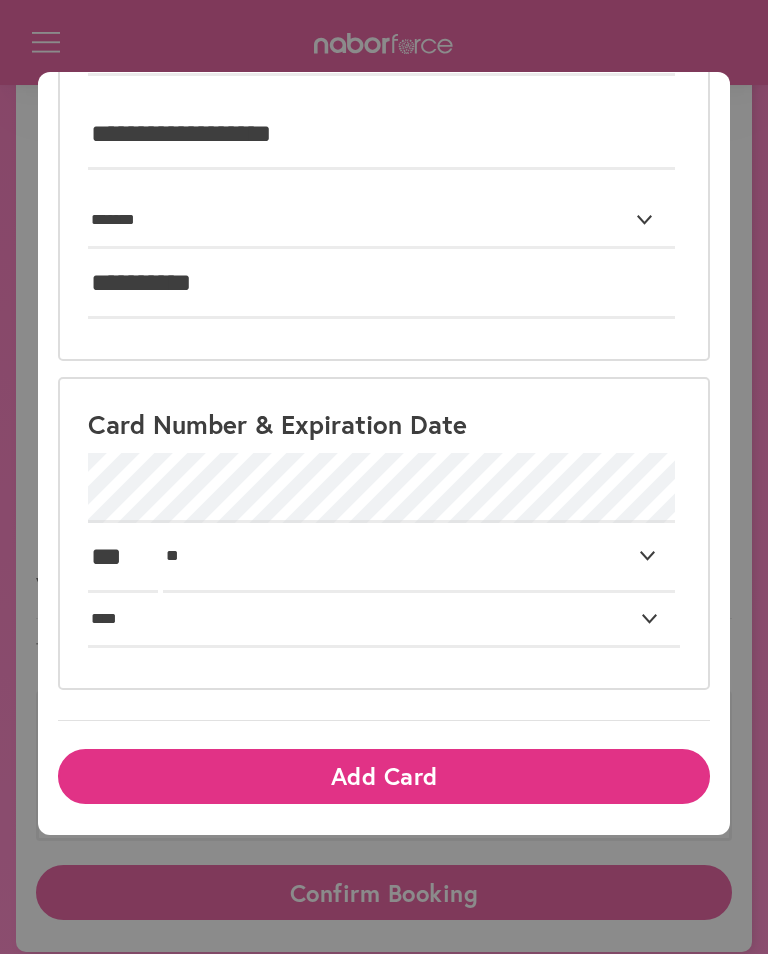 click on "Add Card" at bounding box center [383, 776] 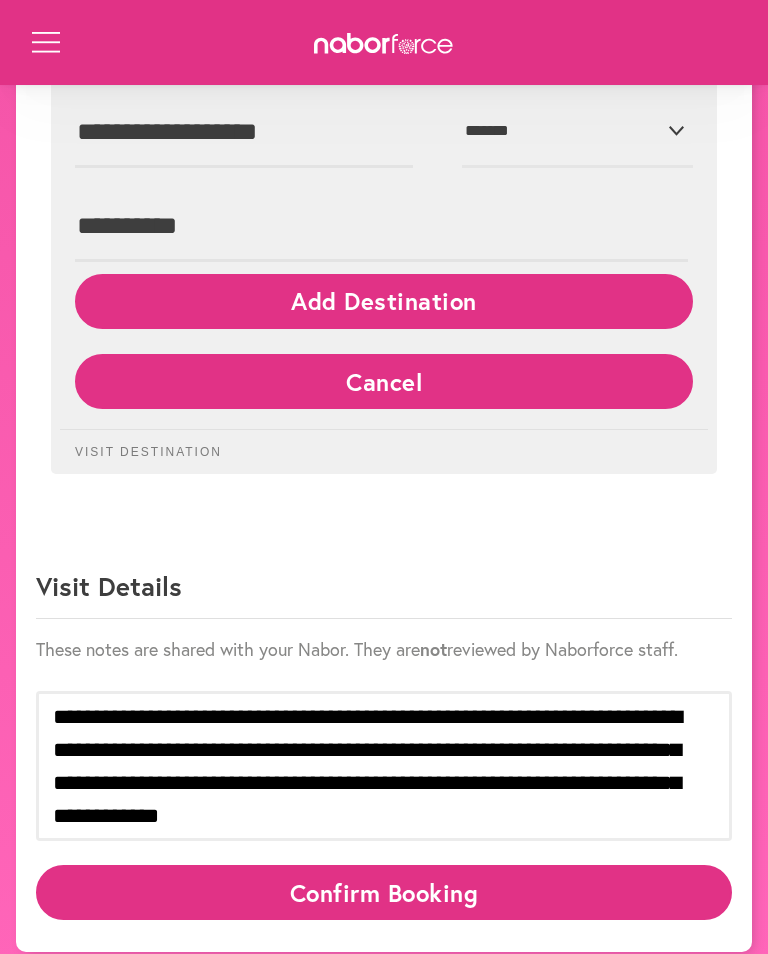 scroll, scrollTop: 18, scrollLeft: 0, axis: vertical 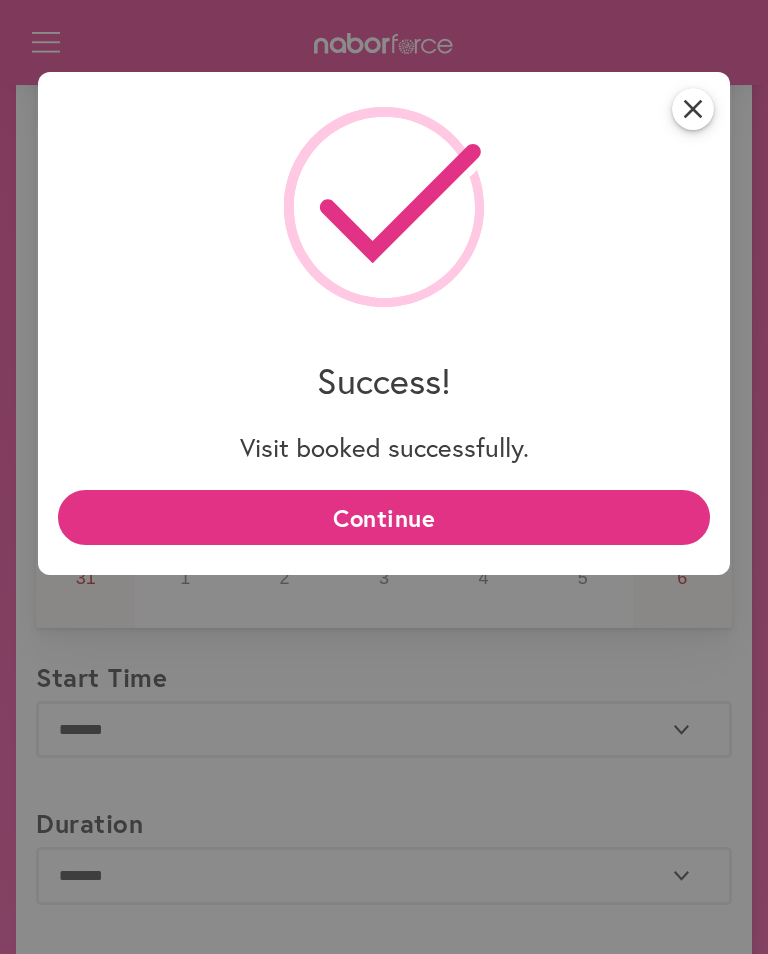 click on "Continue" at bounding box center [383, 517] 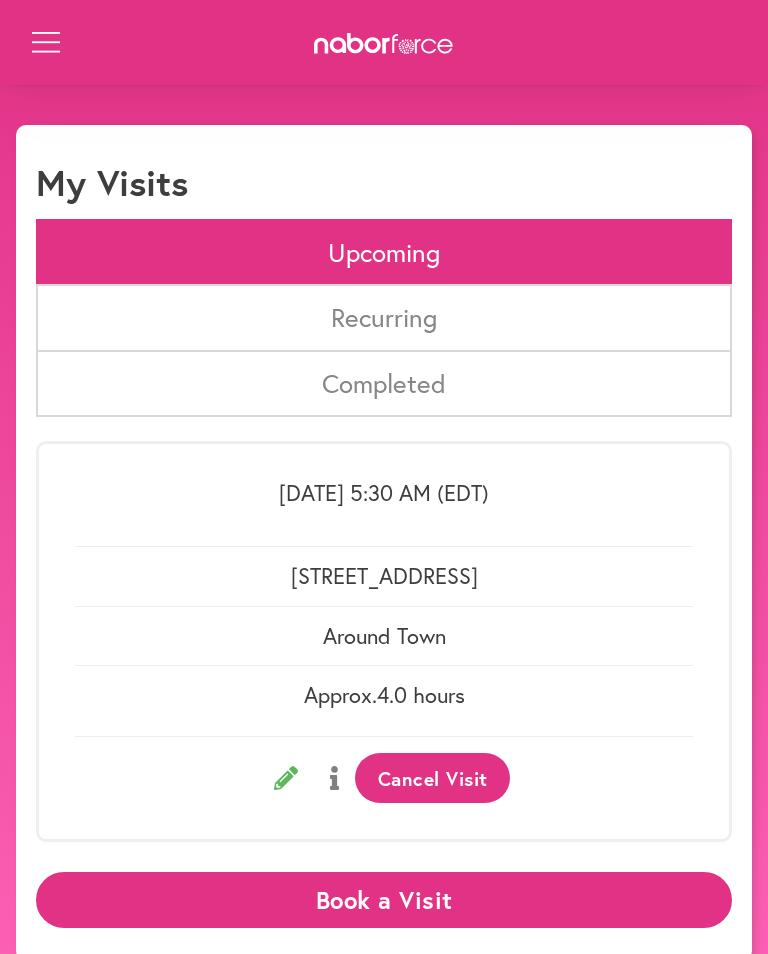 scroll, scrollTop: 0, scrollLeft: 0, axis: both 